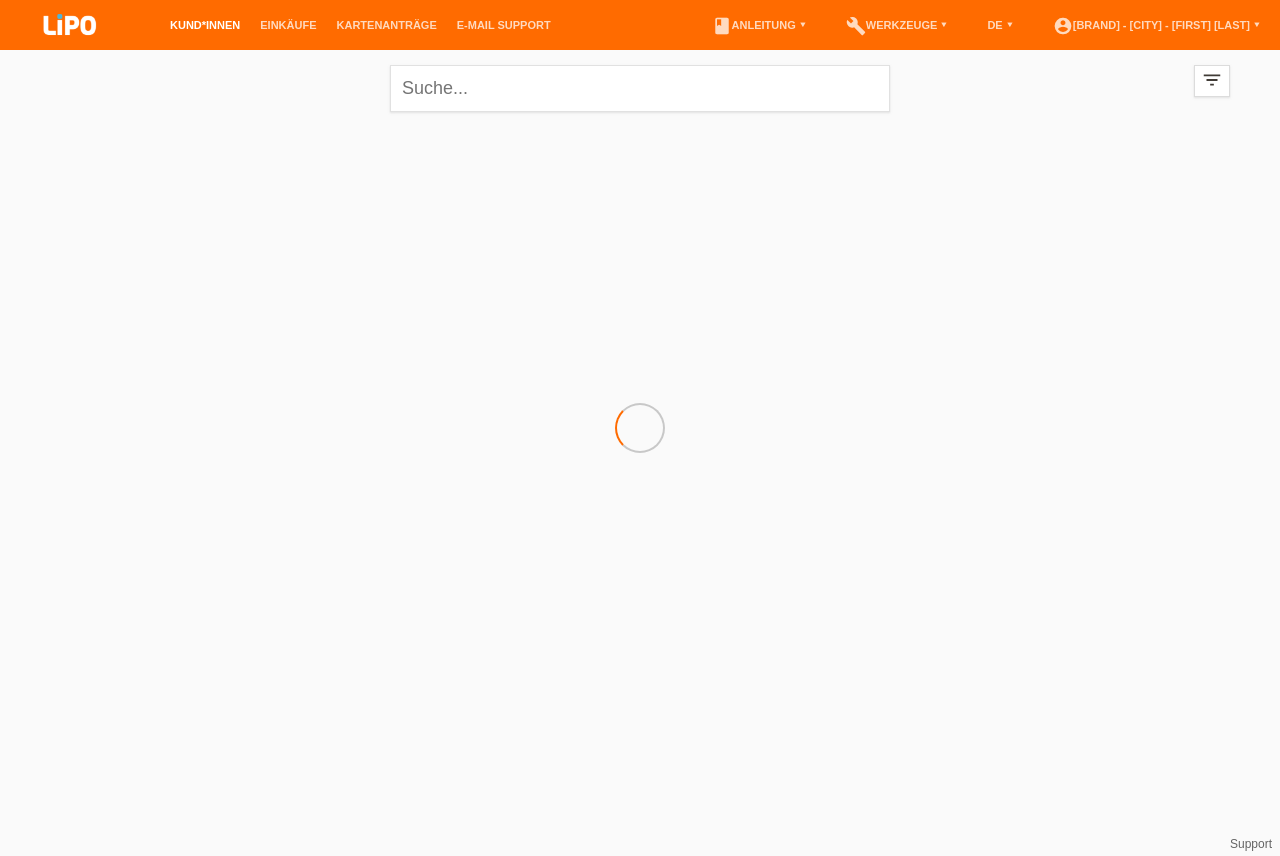 scroll, scrollTop: 0, scrollLeft: 0, axis: both 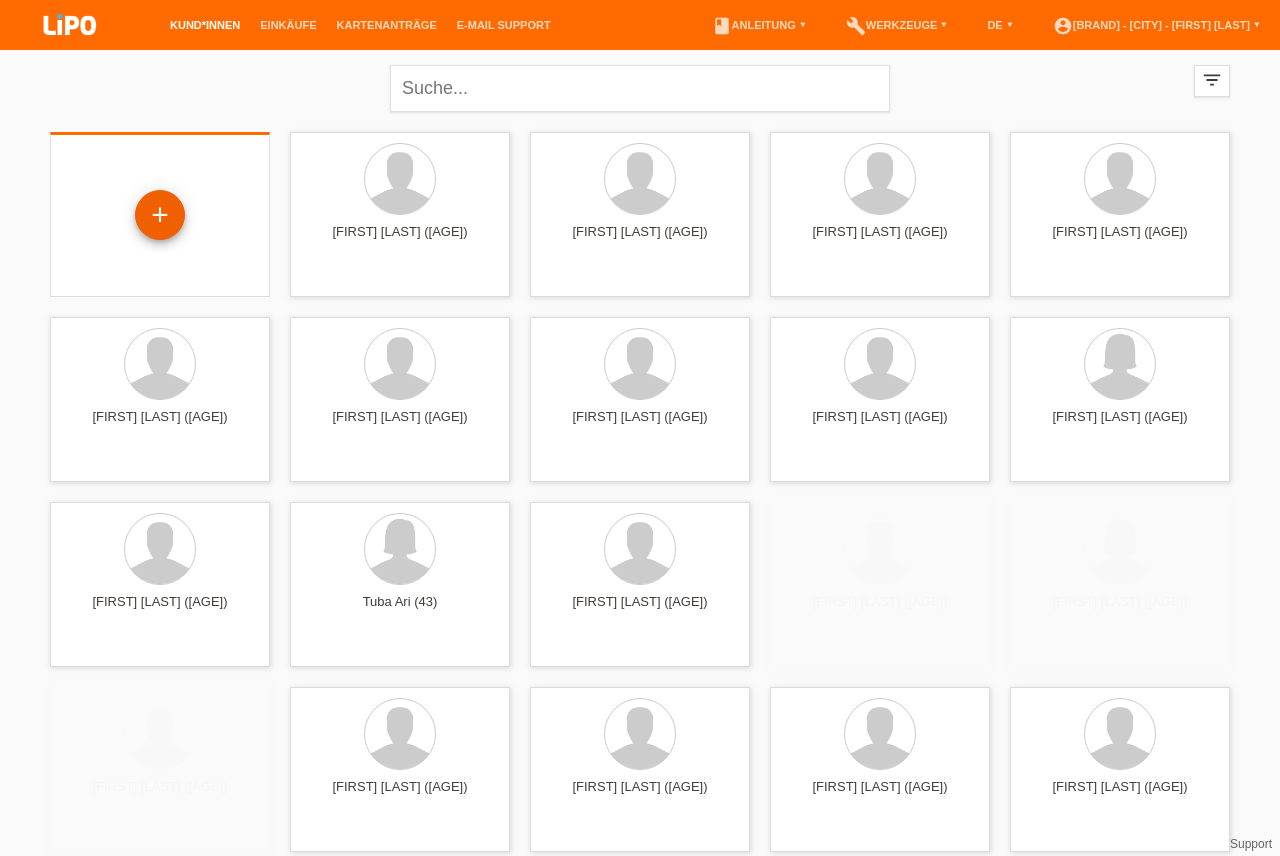 click on "+" at bounding box center (160, 215) 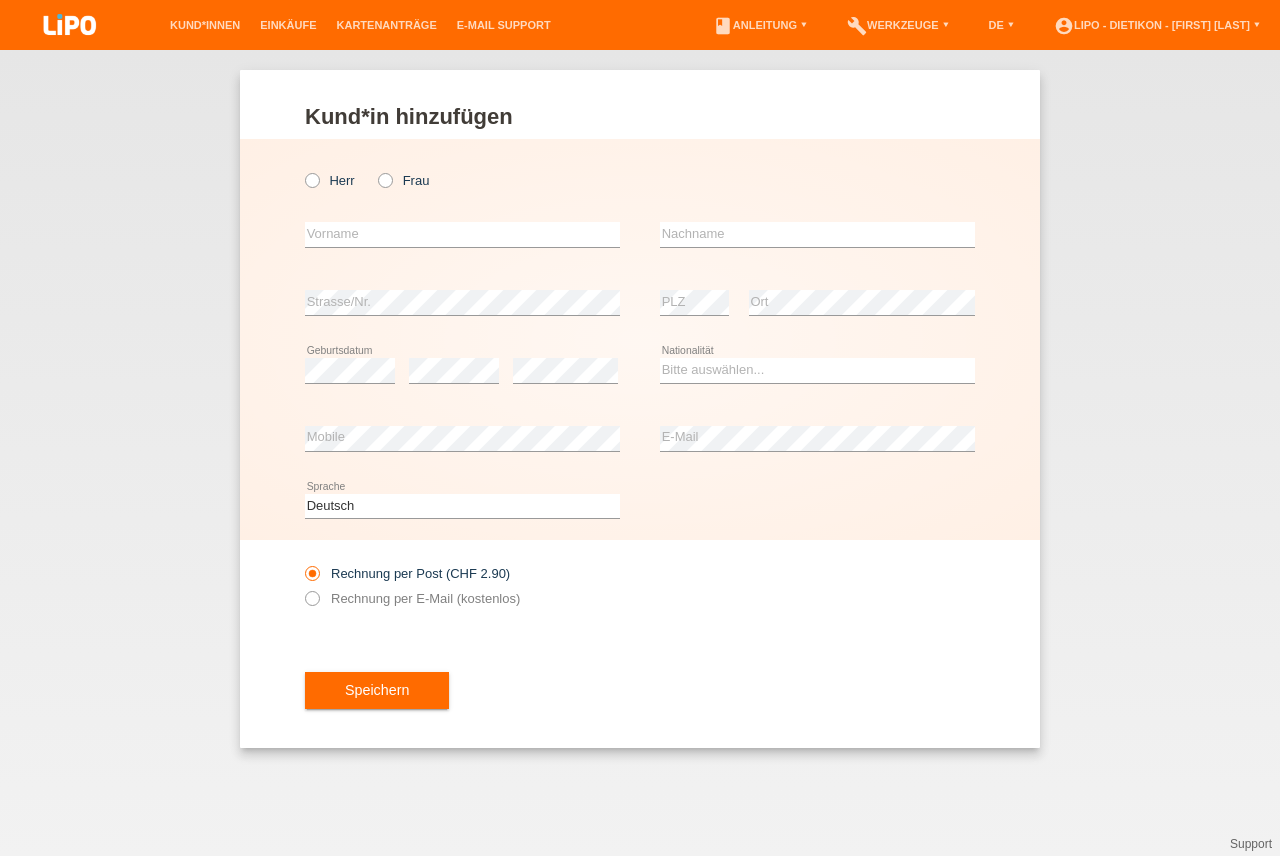 scroll, scrollTop: 0, scrollLeft: 0, axis: both 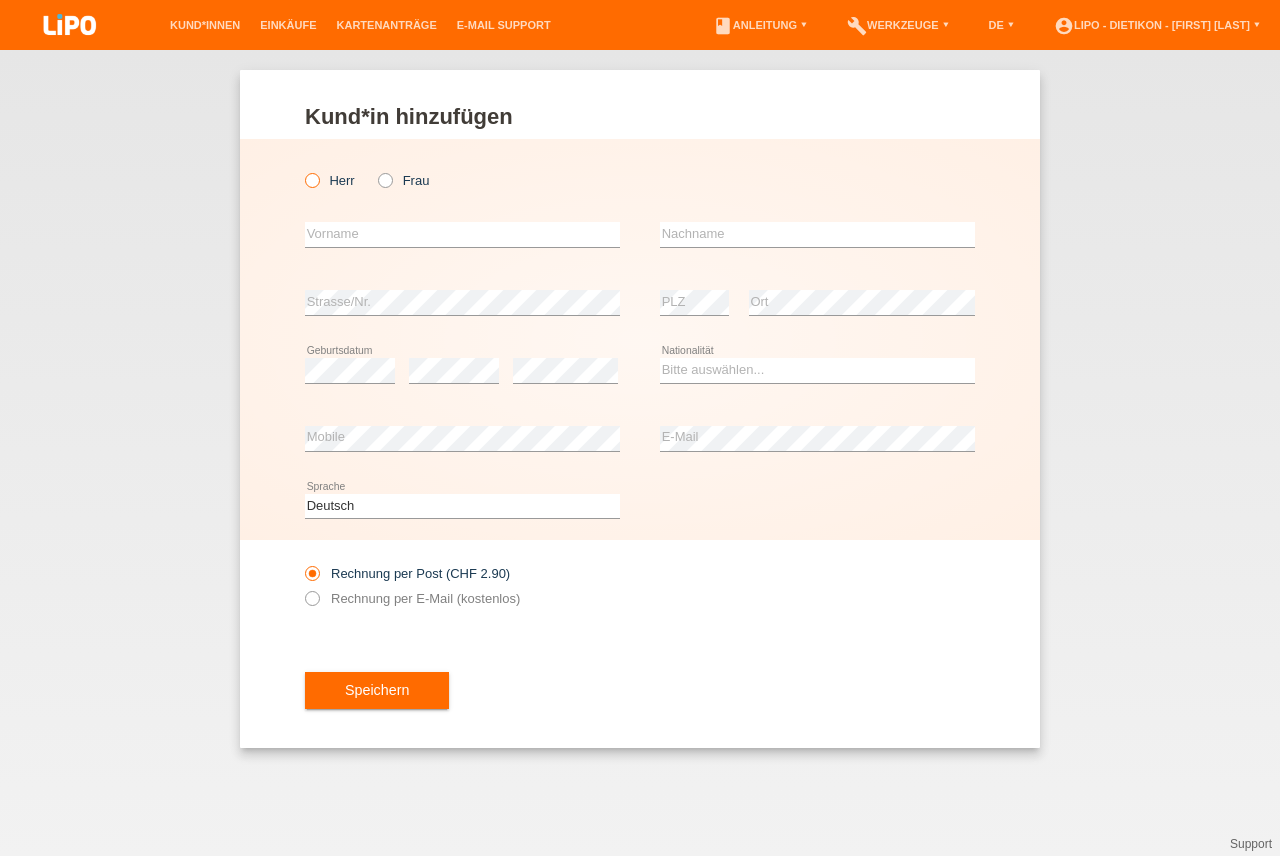 click at bounding box center [302, 170] 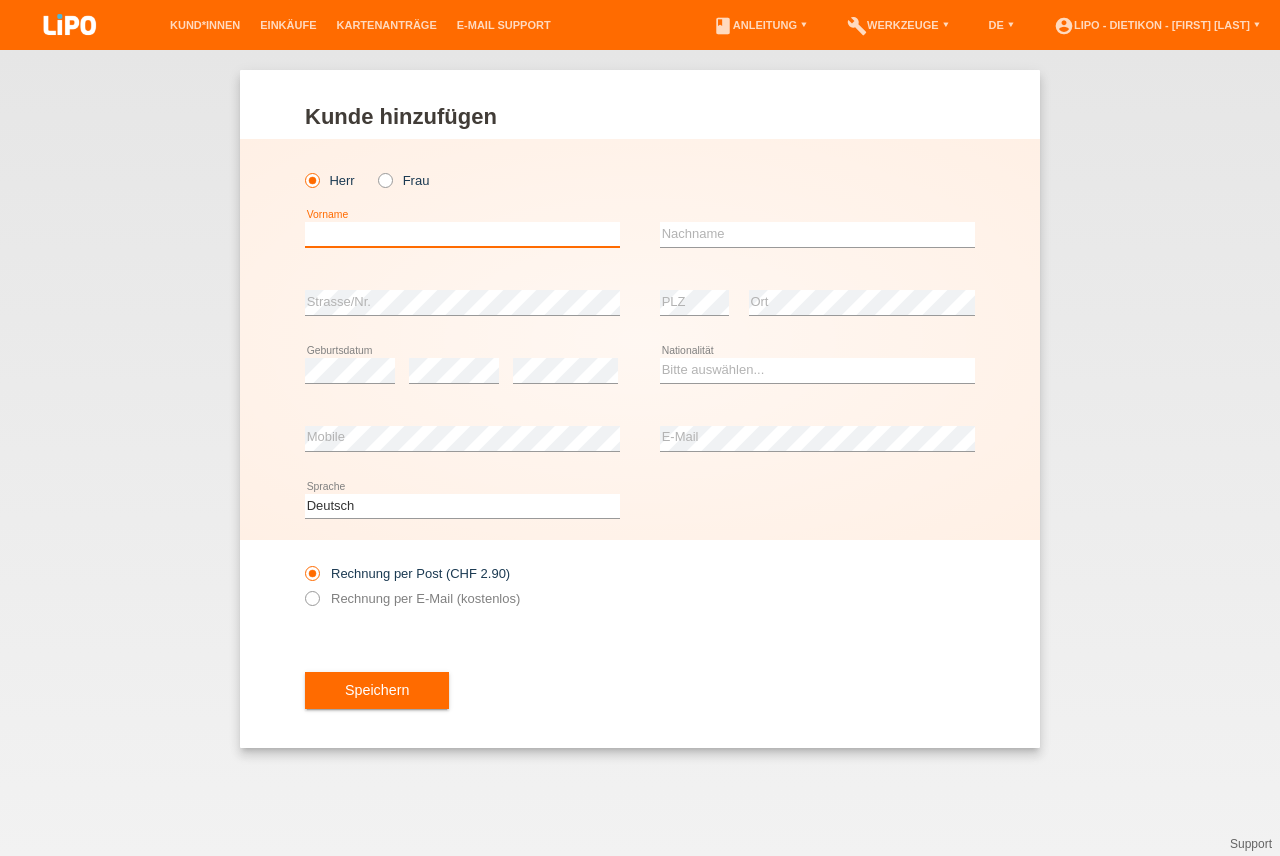click at bounding box center [462, 234] 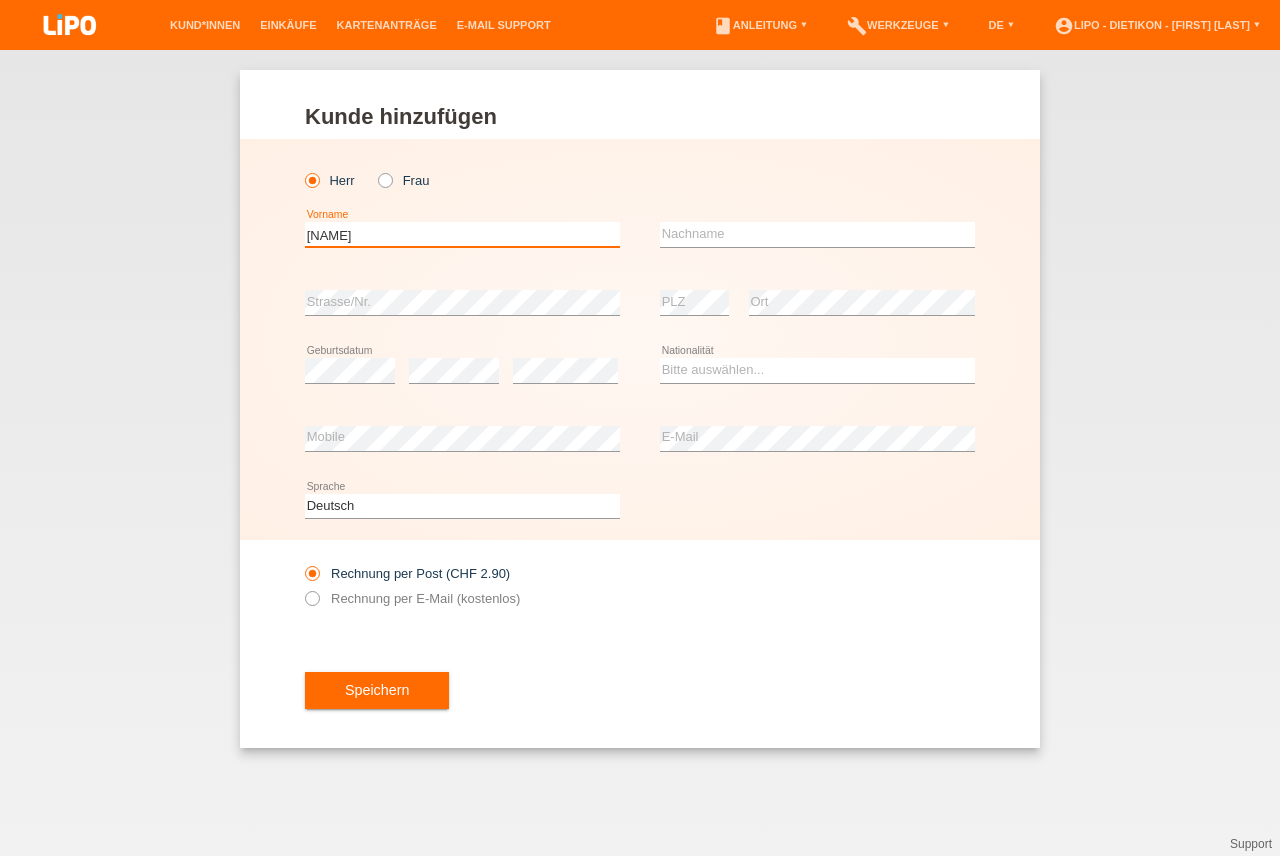 type on "Rausa" 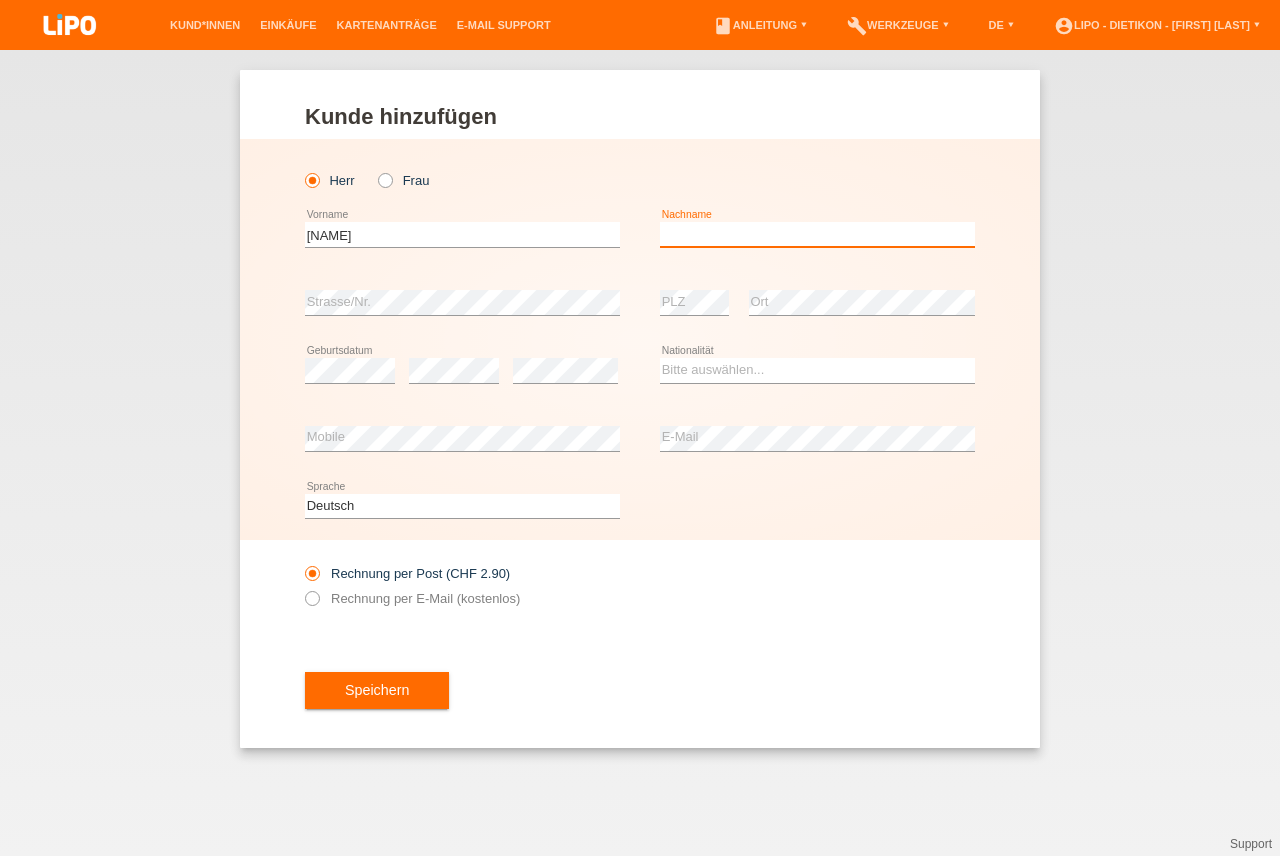 click at bounding box center [817, 234] 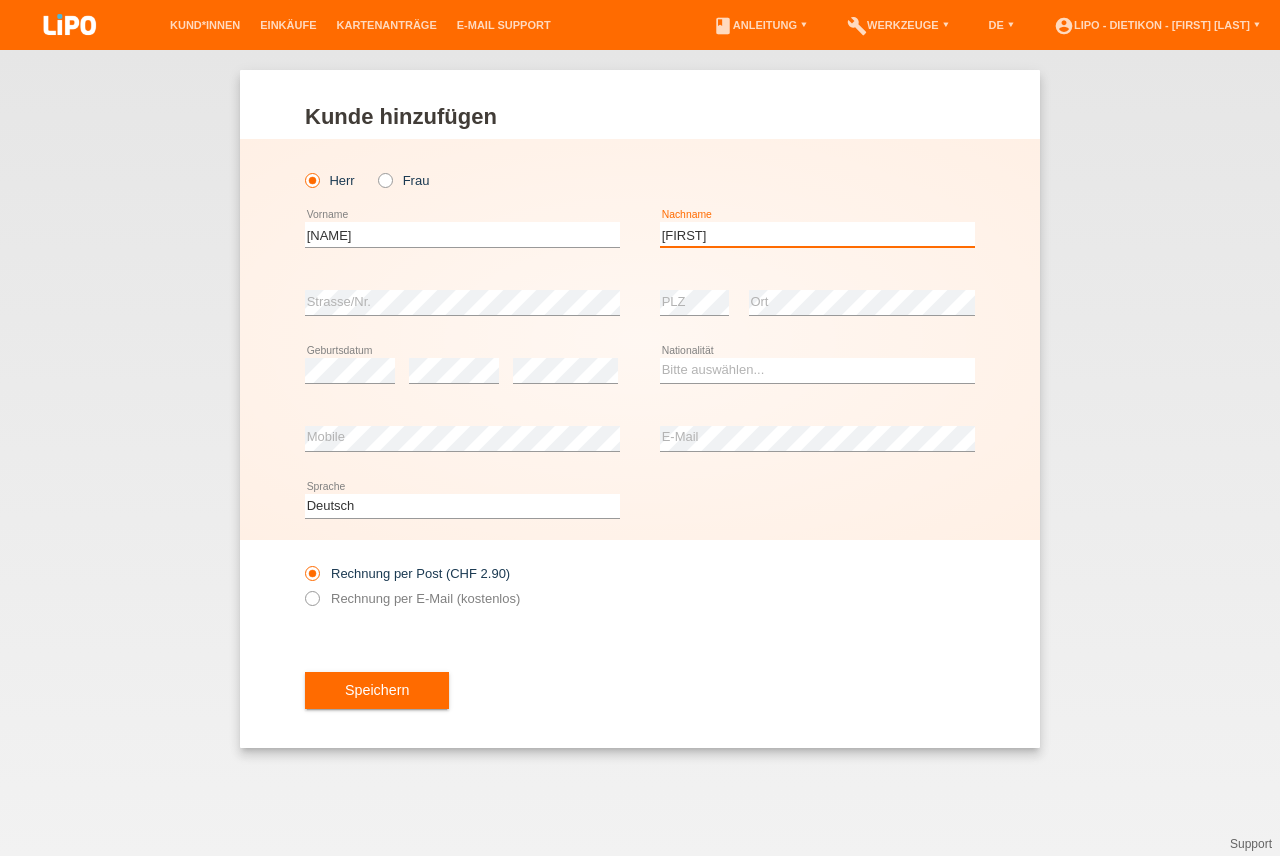type on "Fabio" 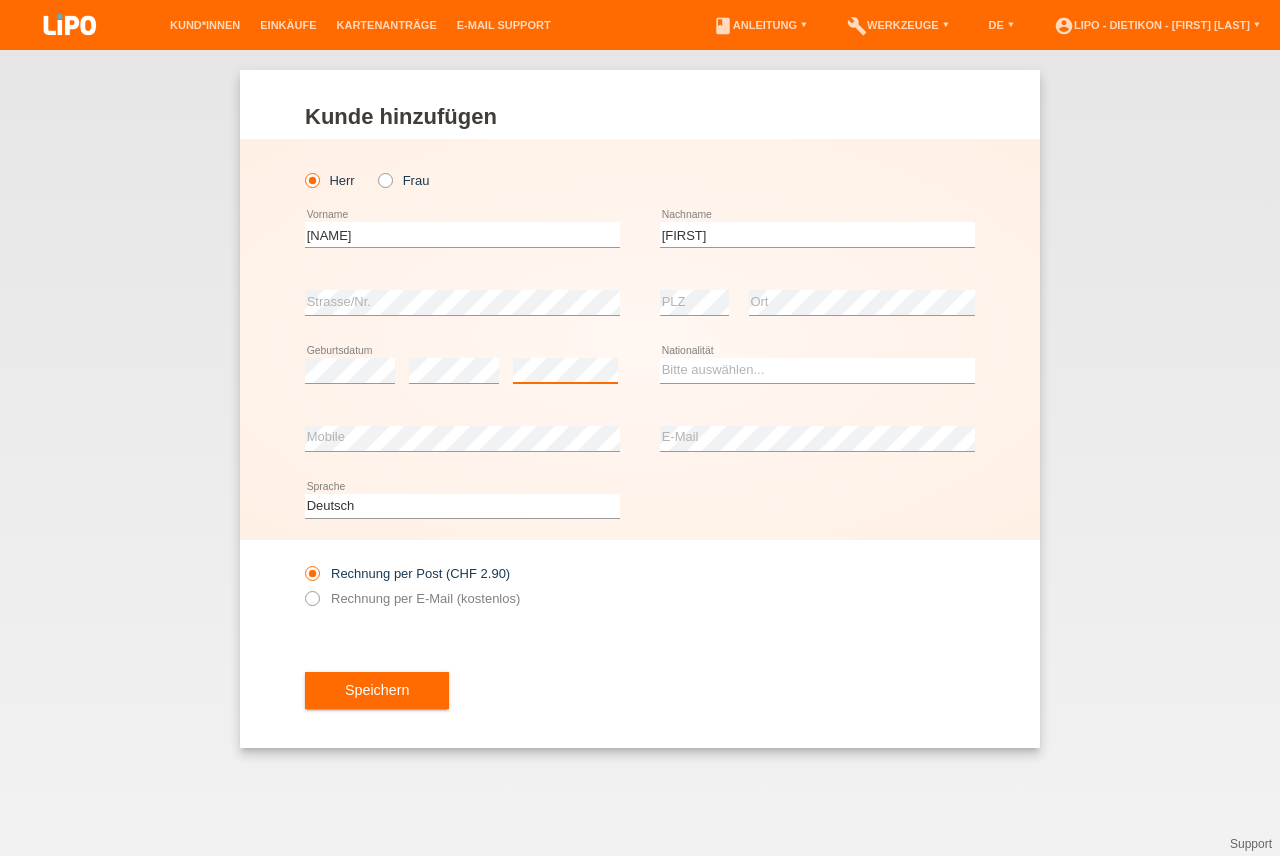 scroll, scrollTop: 0, scrollLeft: 0, axis: both 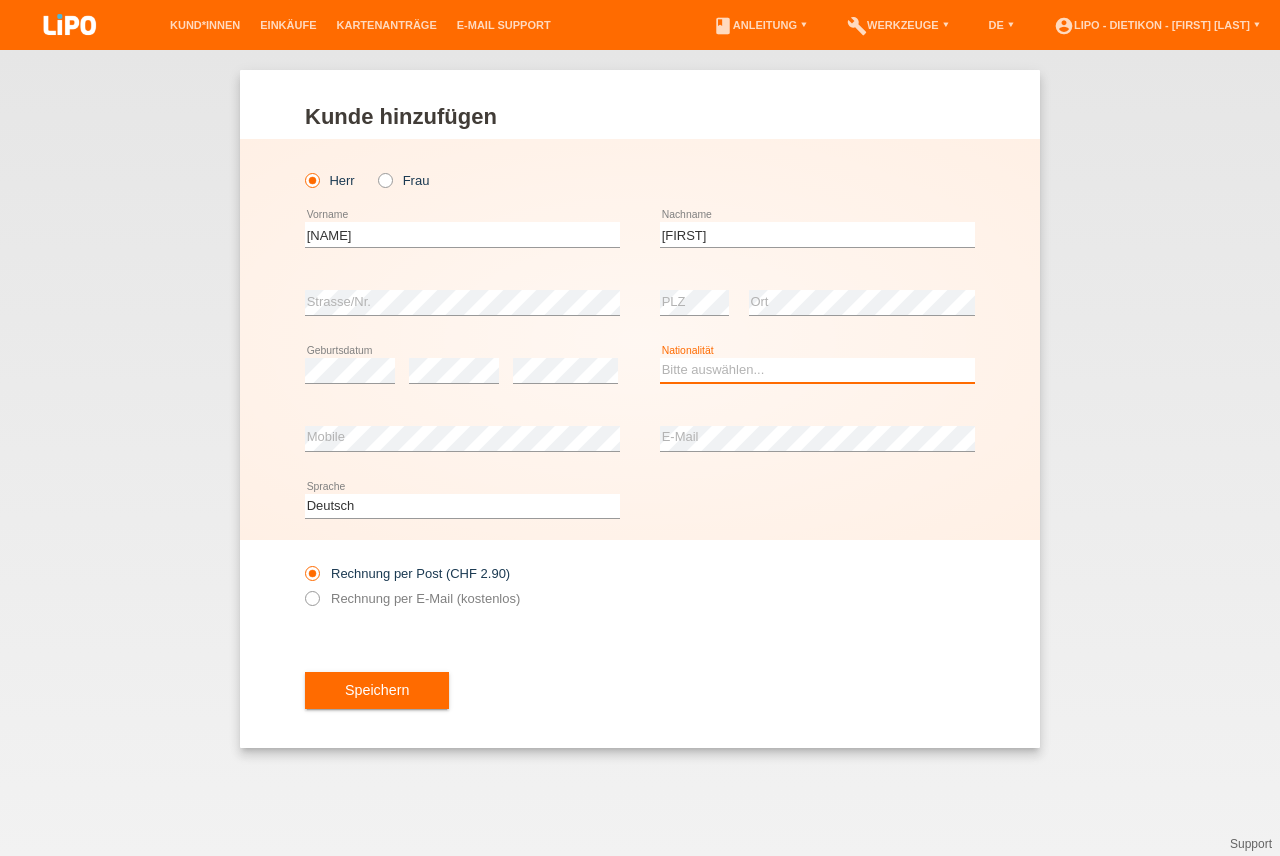 click on "Bitte auswählen...
Schweiz
Deutschland
Liechtenstein
Österreich
------------
Afghanistan
Ägypten
Åland
Albanien
Algerien" at bounding box center [817, 370] 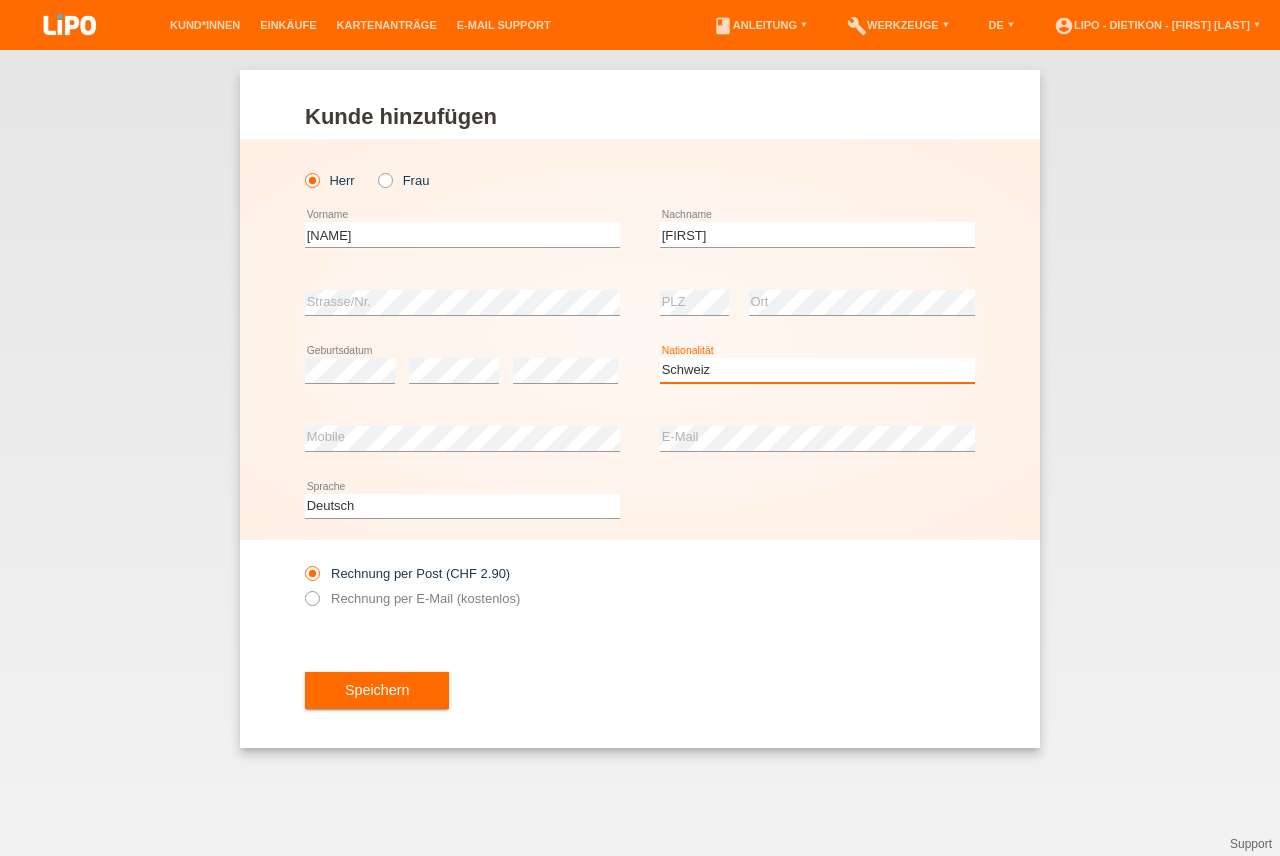 click on "Schweiz" at bounding box center [0, 0] 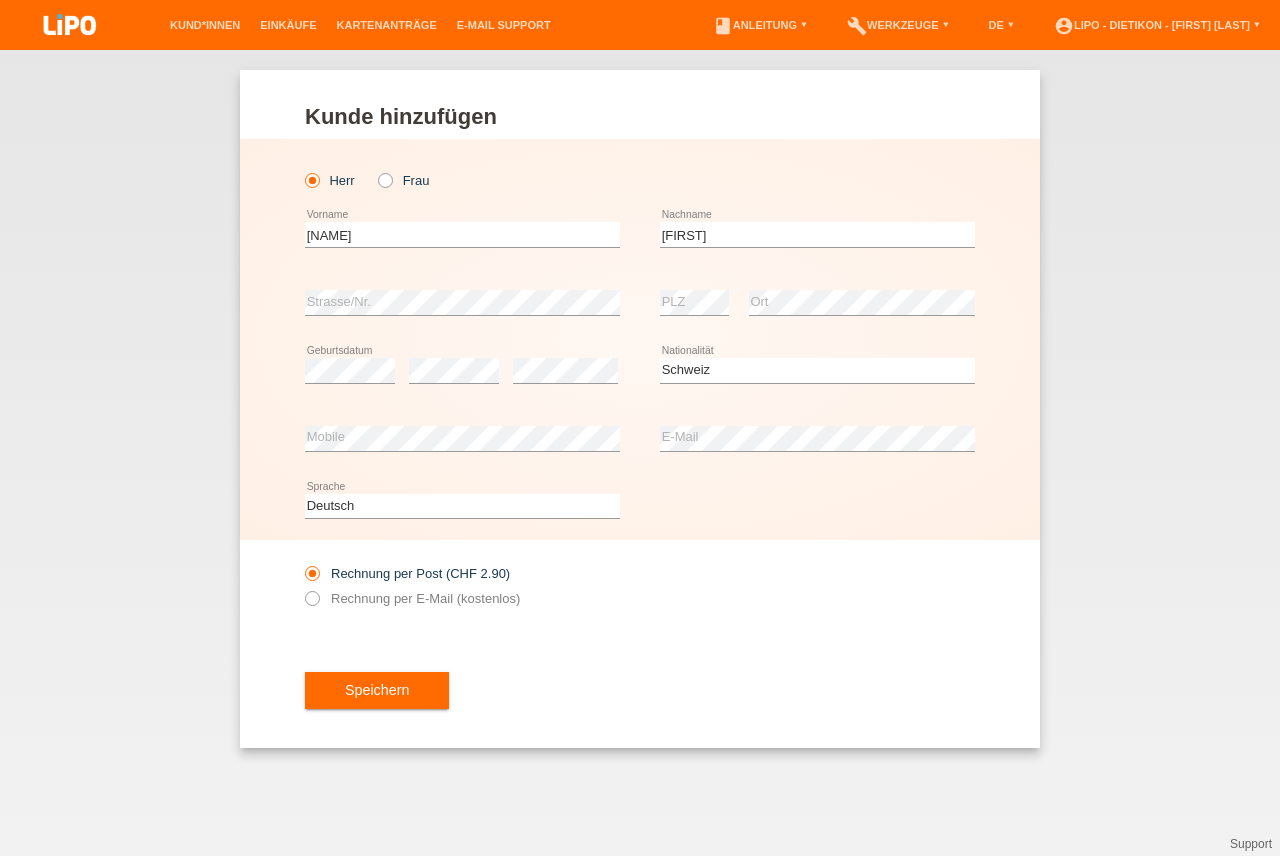 click on "error
E-Mail" at bounding box center [817, 439] 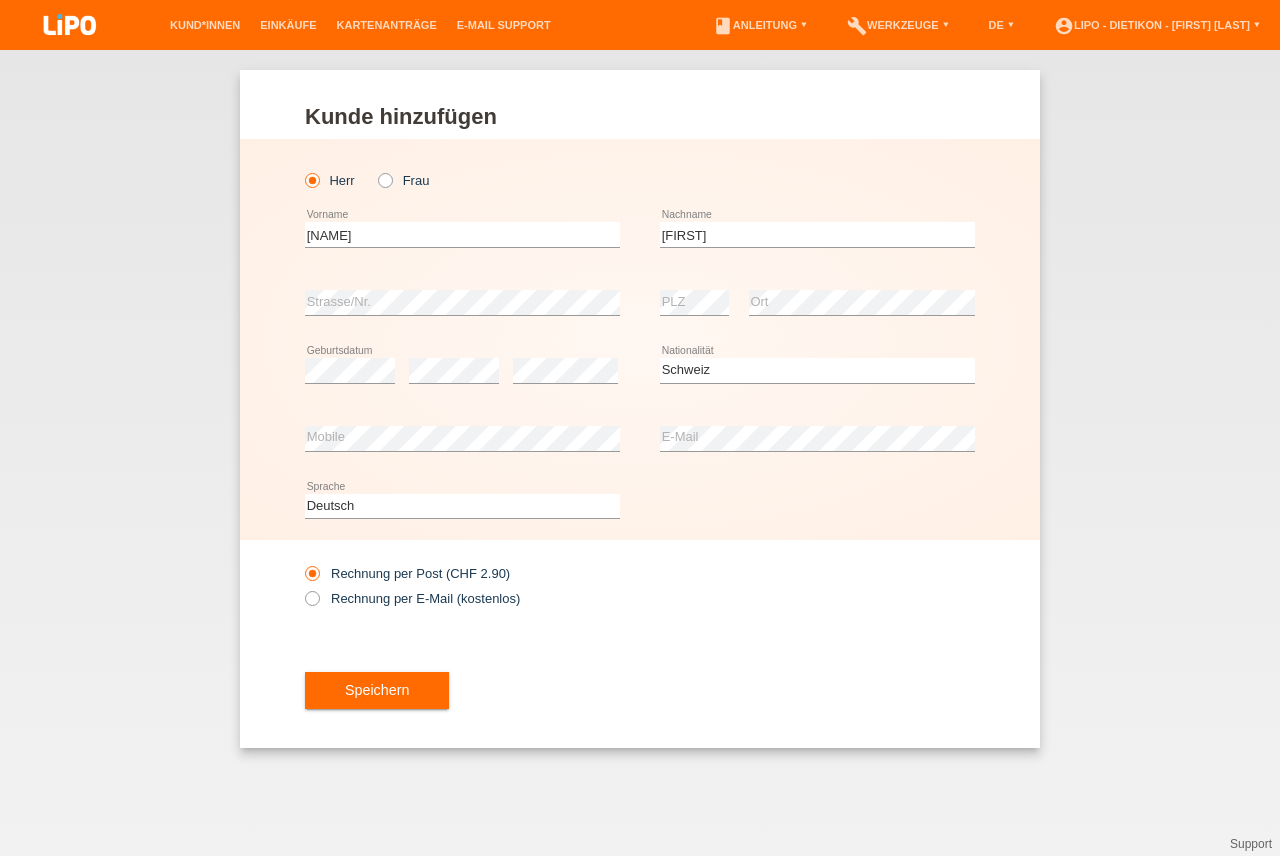 click on "Deutsch
Français
Italiano
English
error
Sprache" at bounding box center [640, 507] 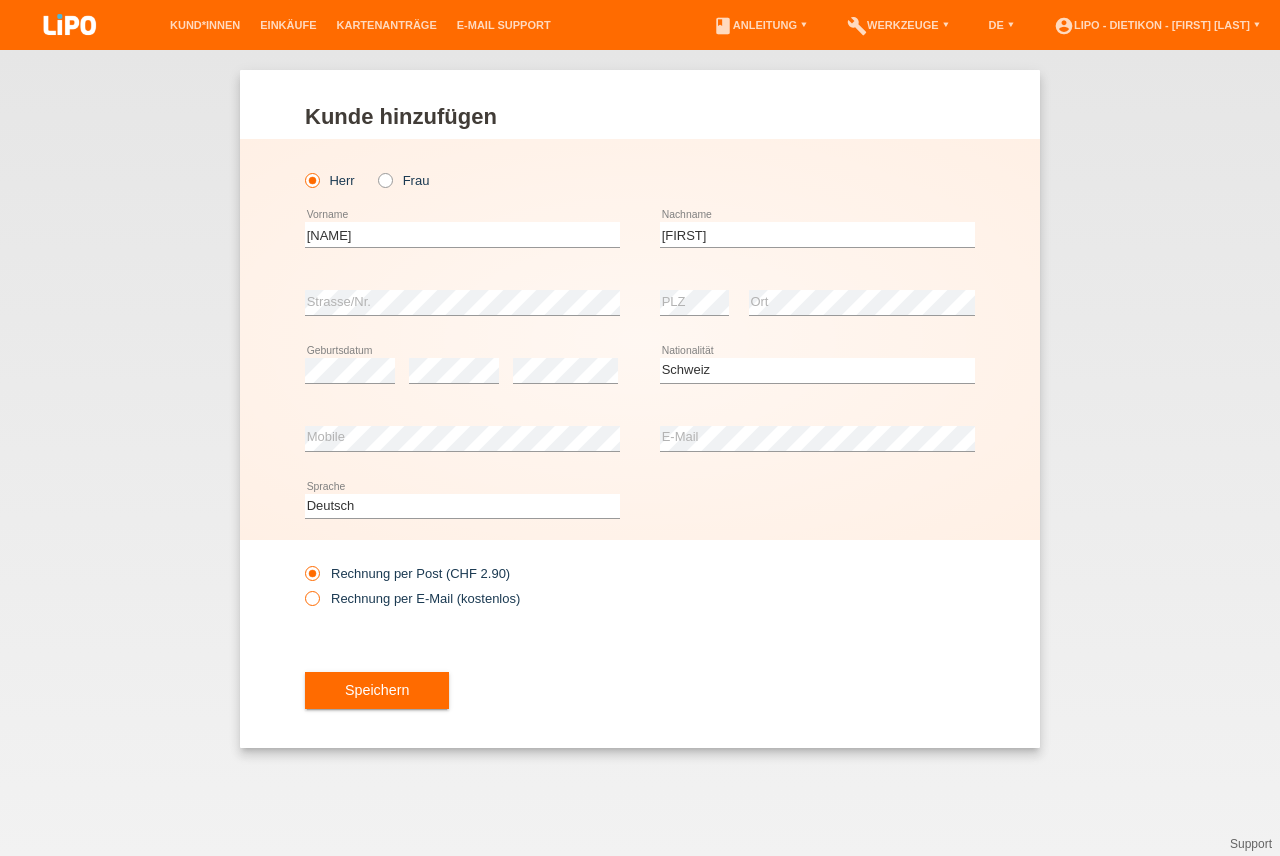 click on "Rechnung per E-Mail                                                                                            (kostenlos)" at bounding box center [412, 598] 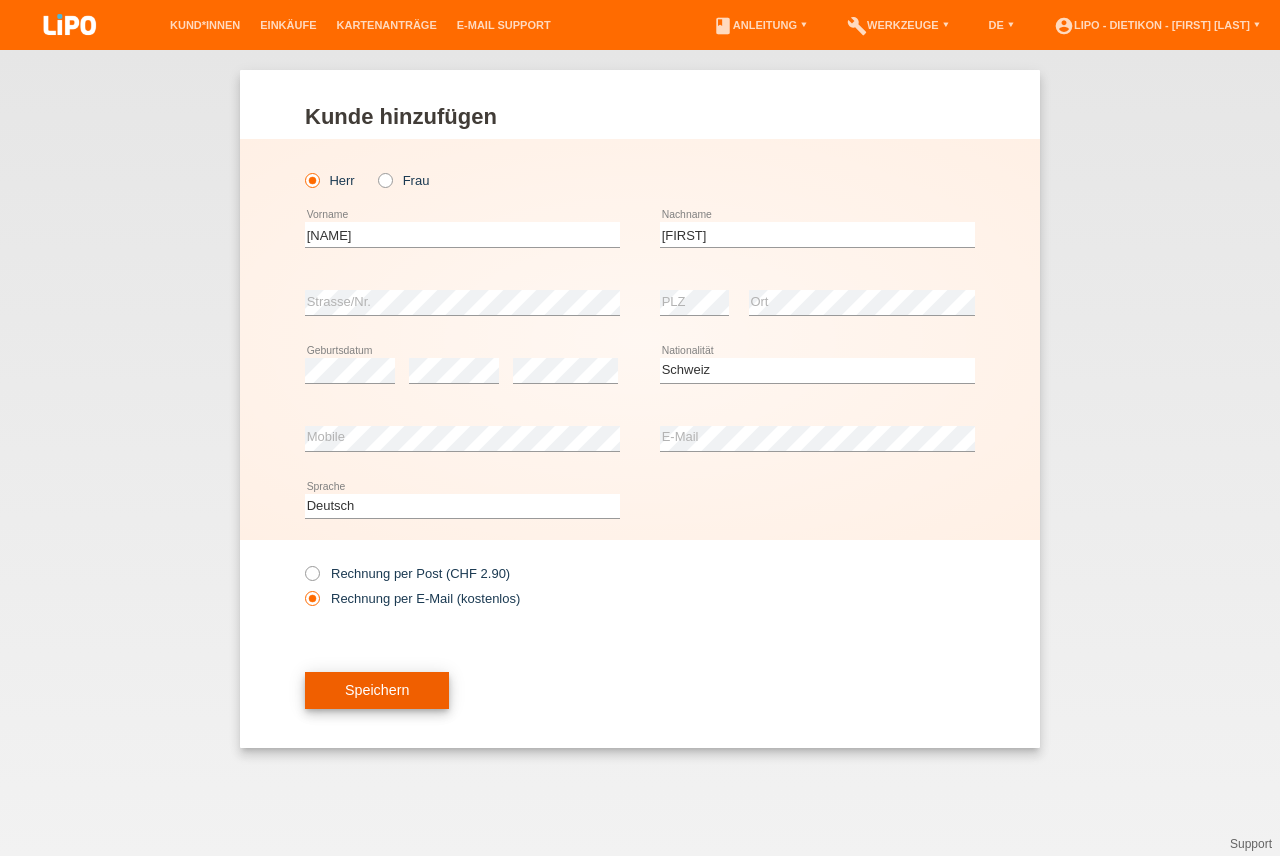 click on "Speichern" at bounding box center [377, 691] 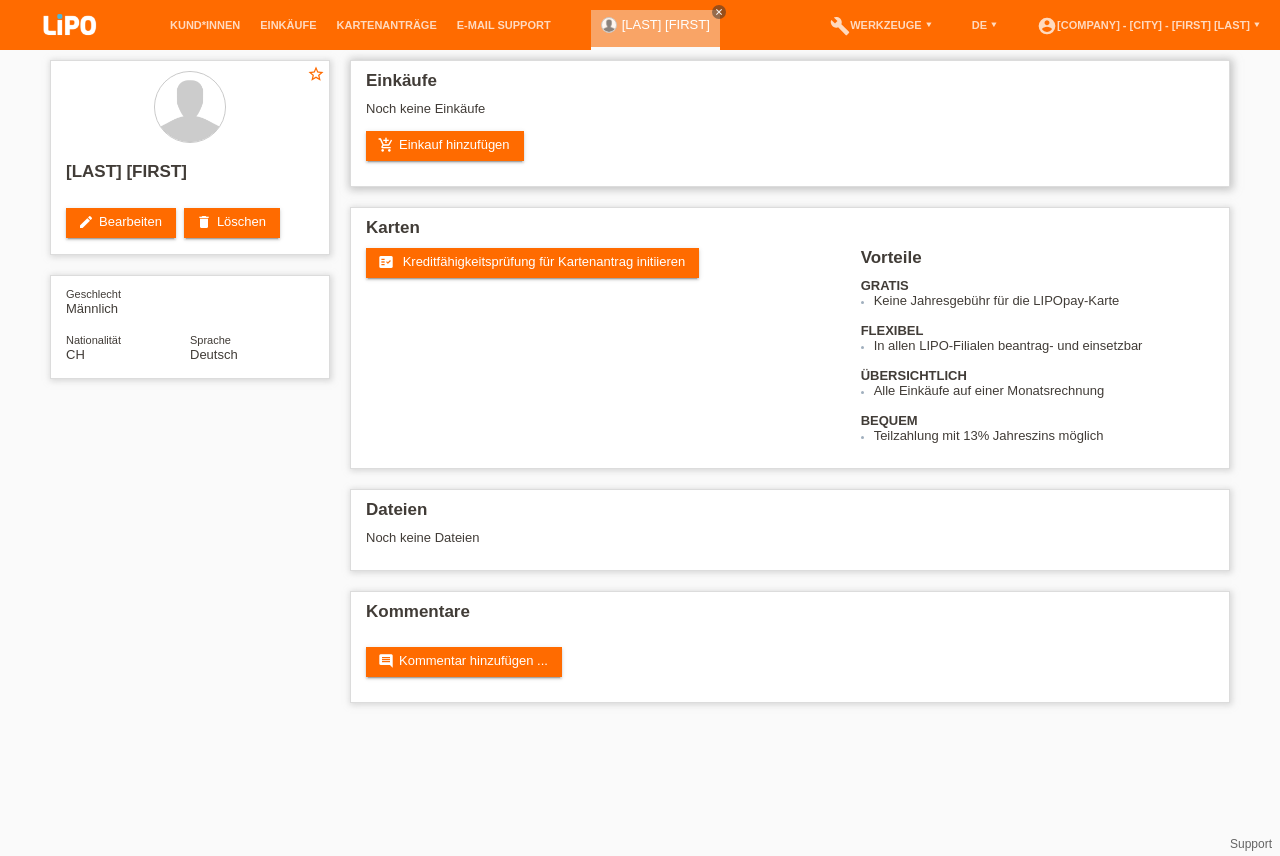 scroll, scrollTop: 0, scrollLeft: 0, axis: both 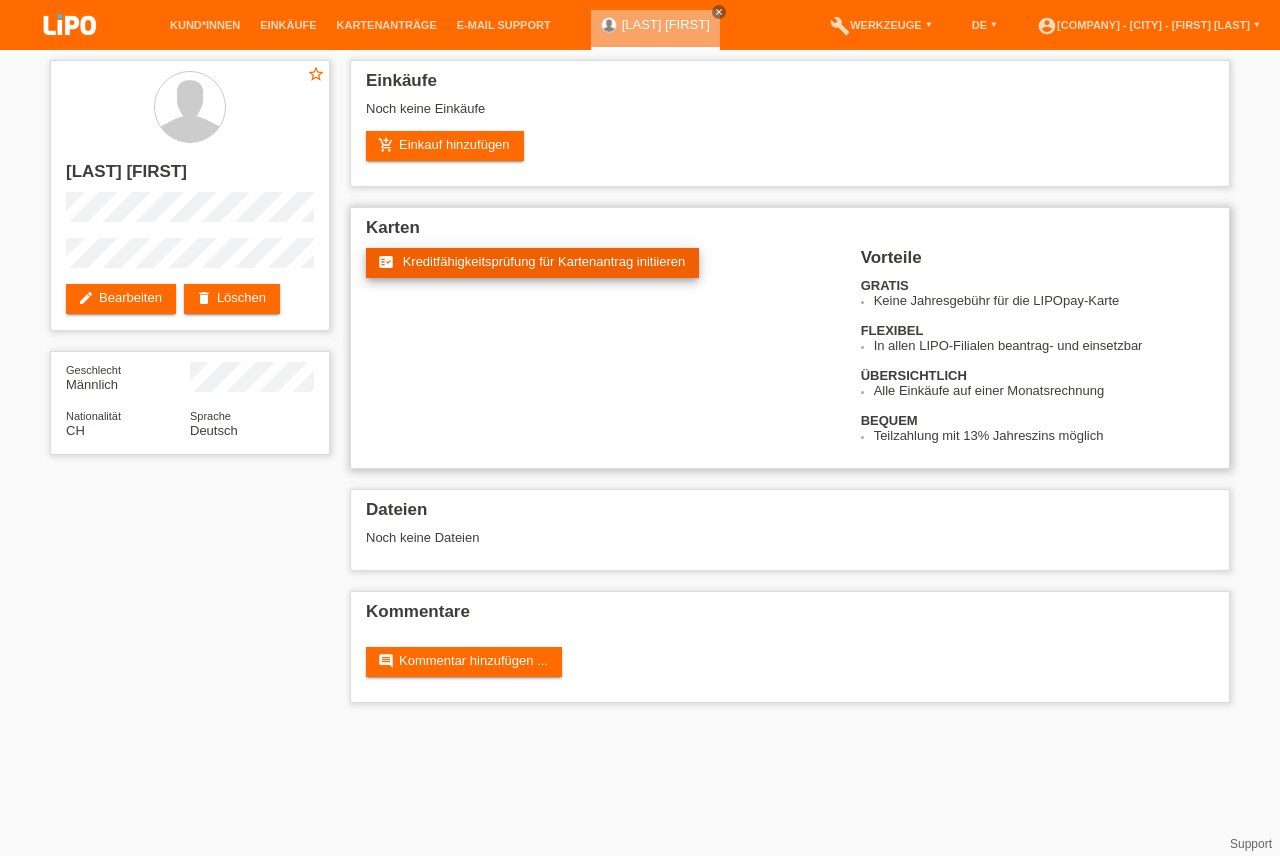 click on "Kreditfähigkeitsprüfung für Kartenantrag initiieren" at bounding box center (544, 261) 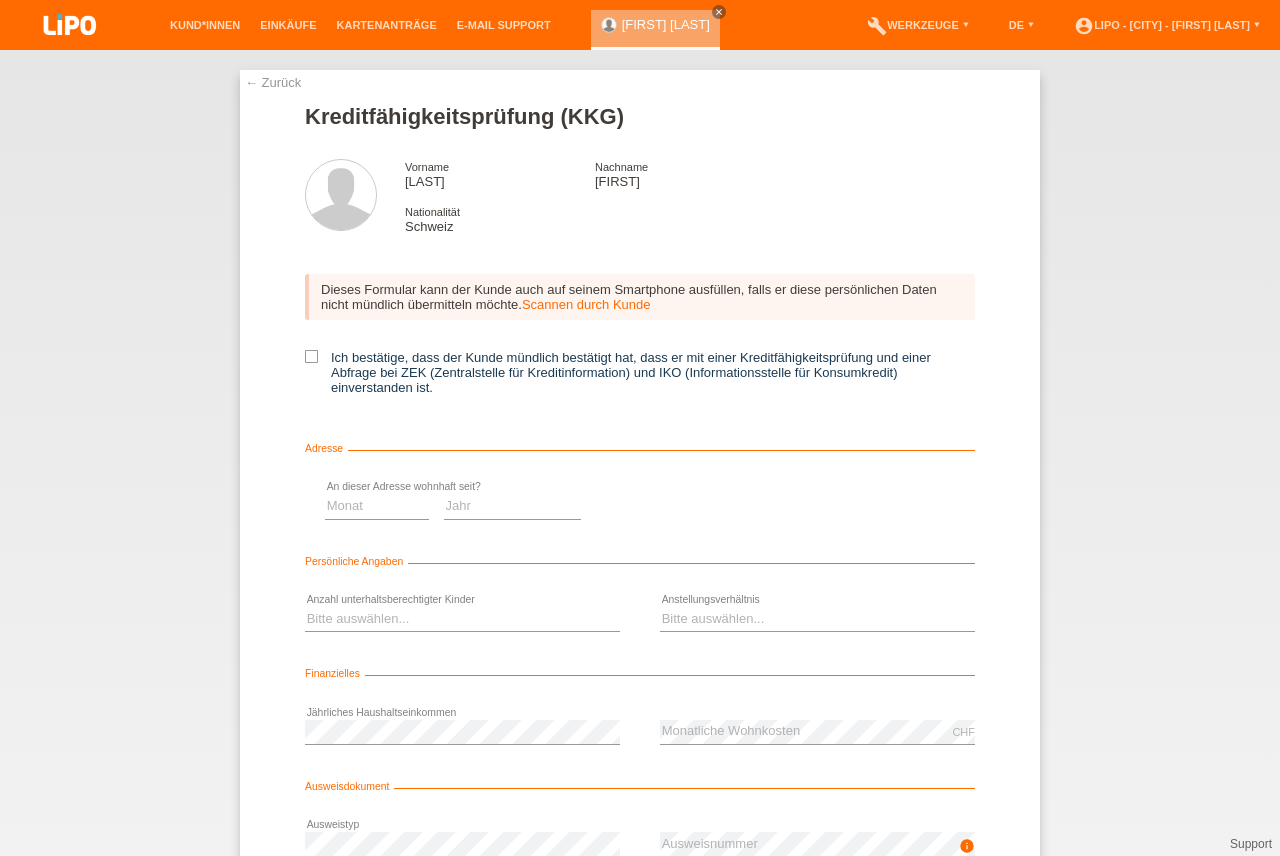 scroll, scrollTop: 0, scrollLeft: 0, axis: both 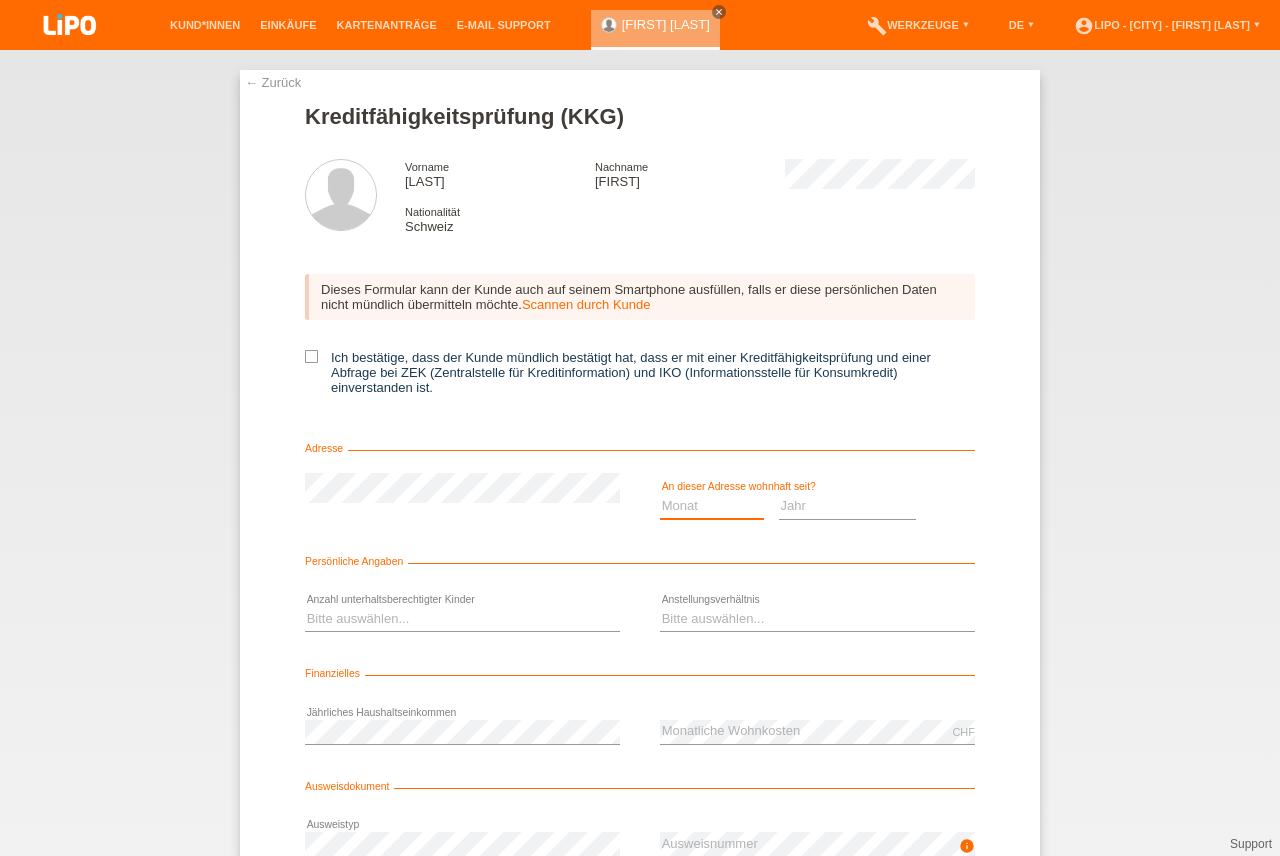 click on "Monat
01
02
03
04
05
06
07
08
09
10" at bounding box center [712, 506] 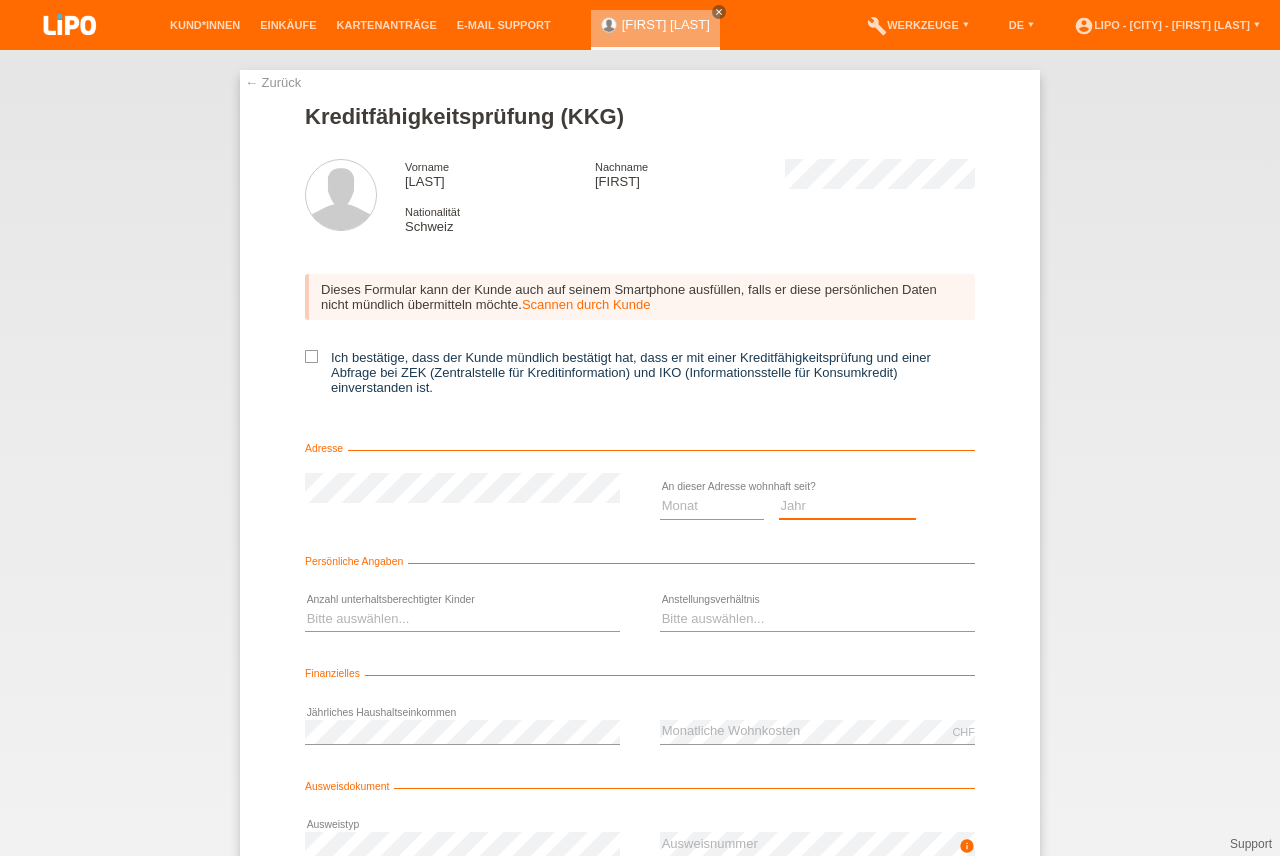 click on "Jahr
2025
2024
2023
2022
2021
2020
2019
2018
2017
2016 2015 2014 2013 2012 2011 2010 2009 2008 2007 2006 2005 2004 2003" at bounding box center [848, 506] 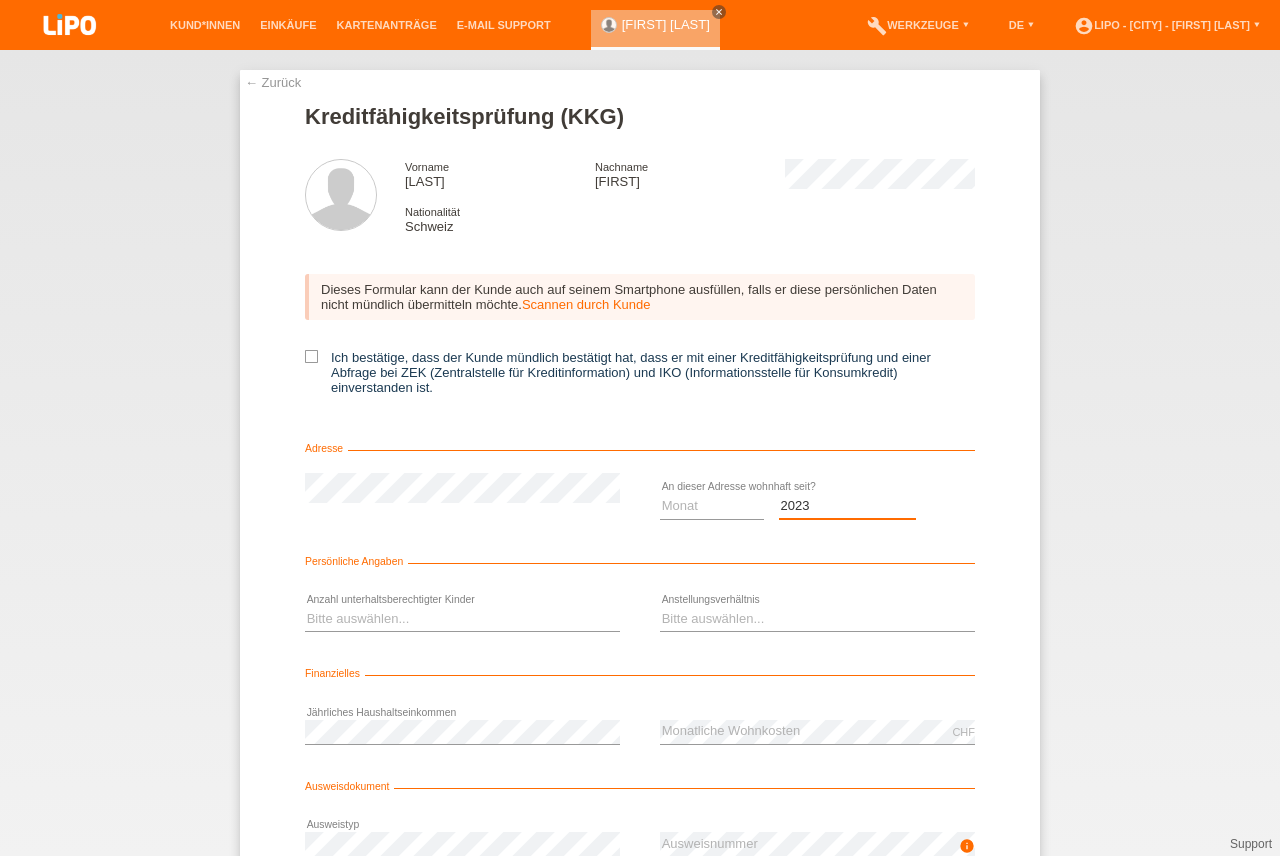 click on "2023" at bounding box center (0, 0) 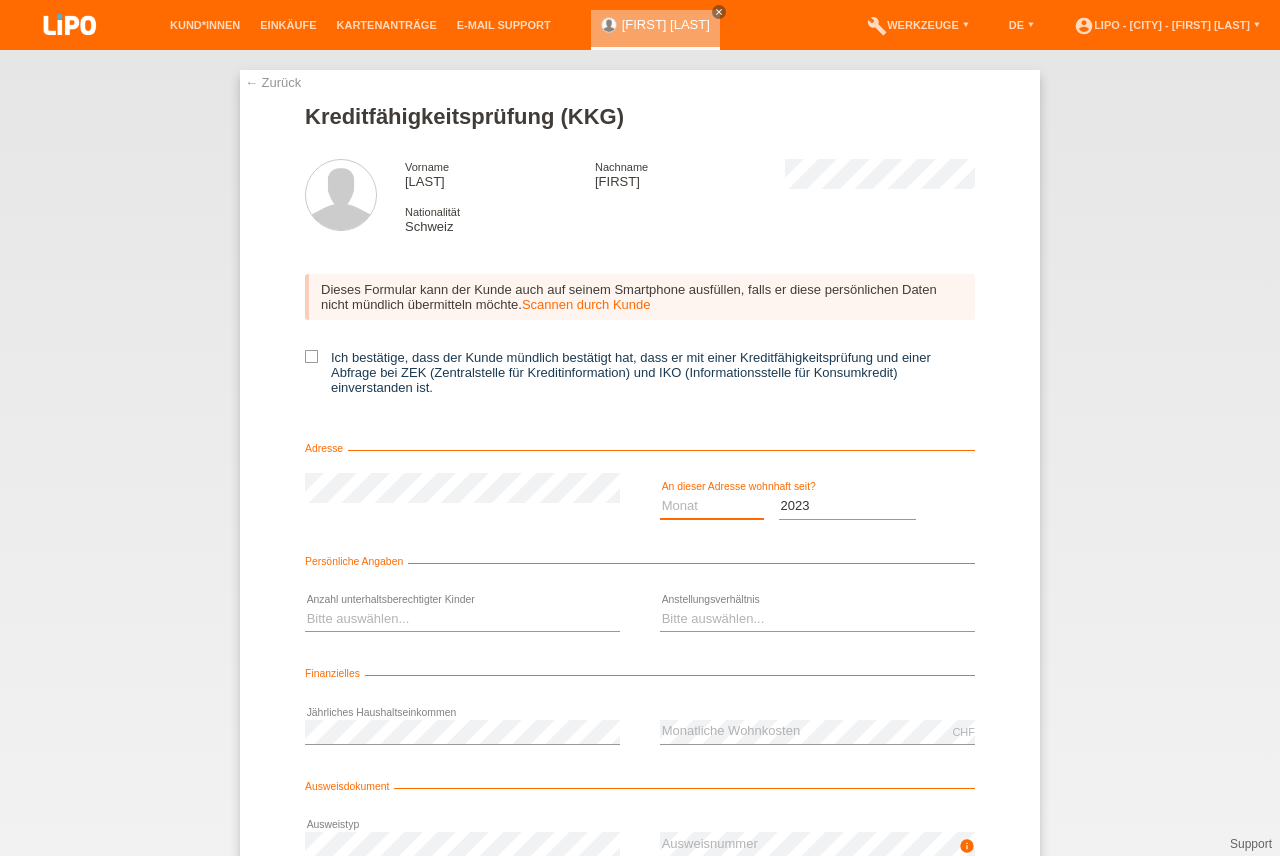 click on "Monat
01
02
03
04
05
06
07
08
09
10" at bounding box center [712, 506] 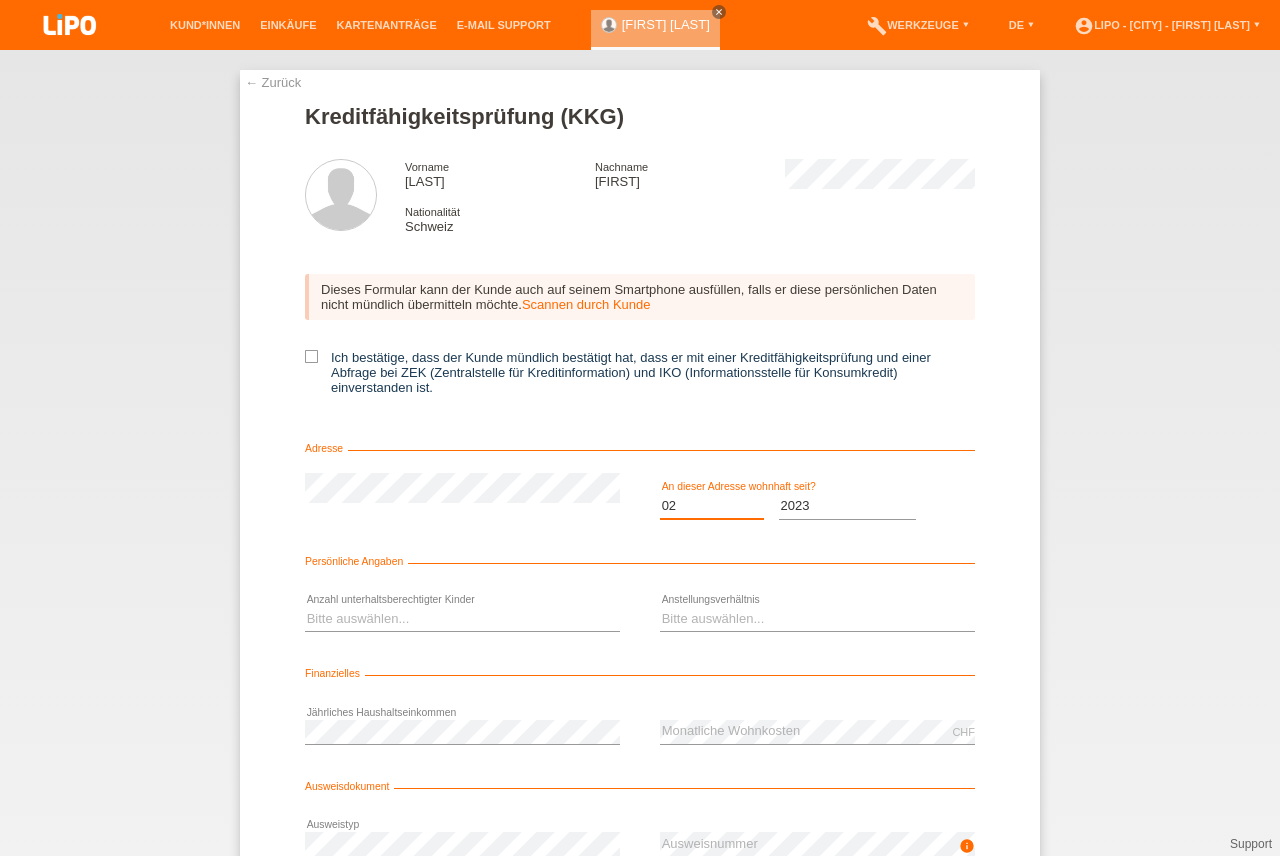 click on "02" at bounding box center [0, 0] 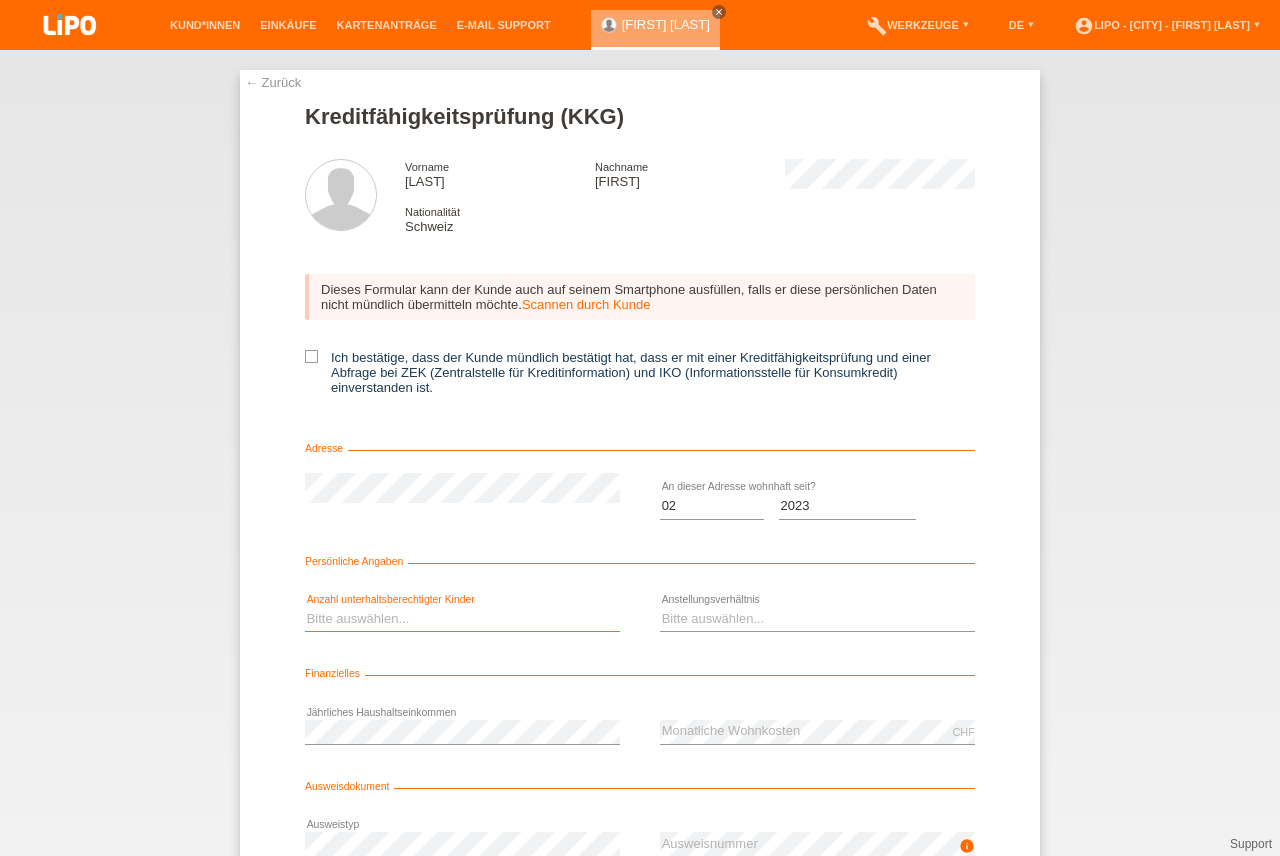 click on "Bitte auswählen...
0
1
2
3
4
5
6
7
8
9" at bounding box center (462, 619) 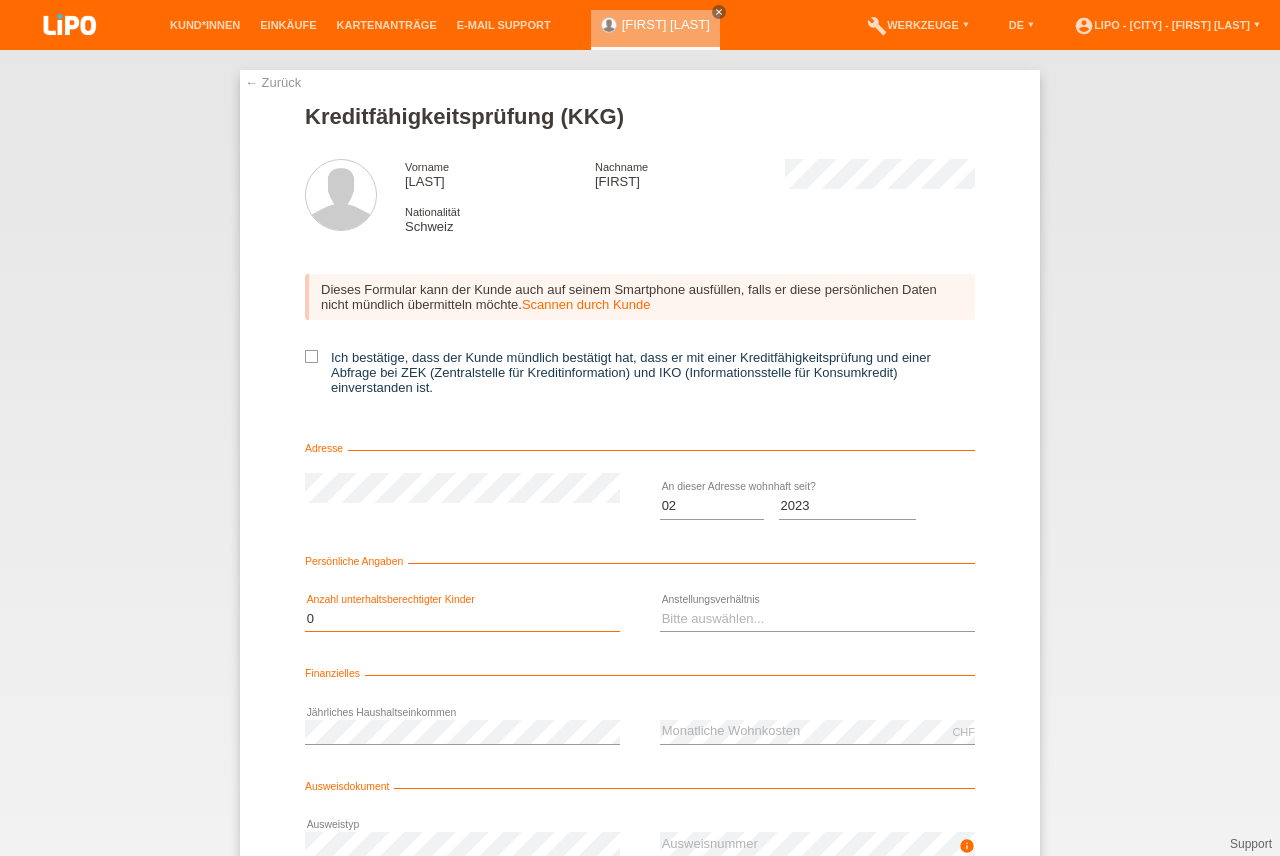 click on "0" at bounding box center [0, 0] 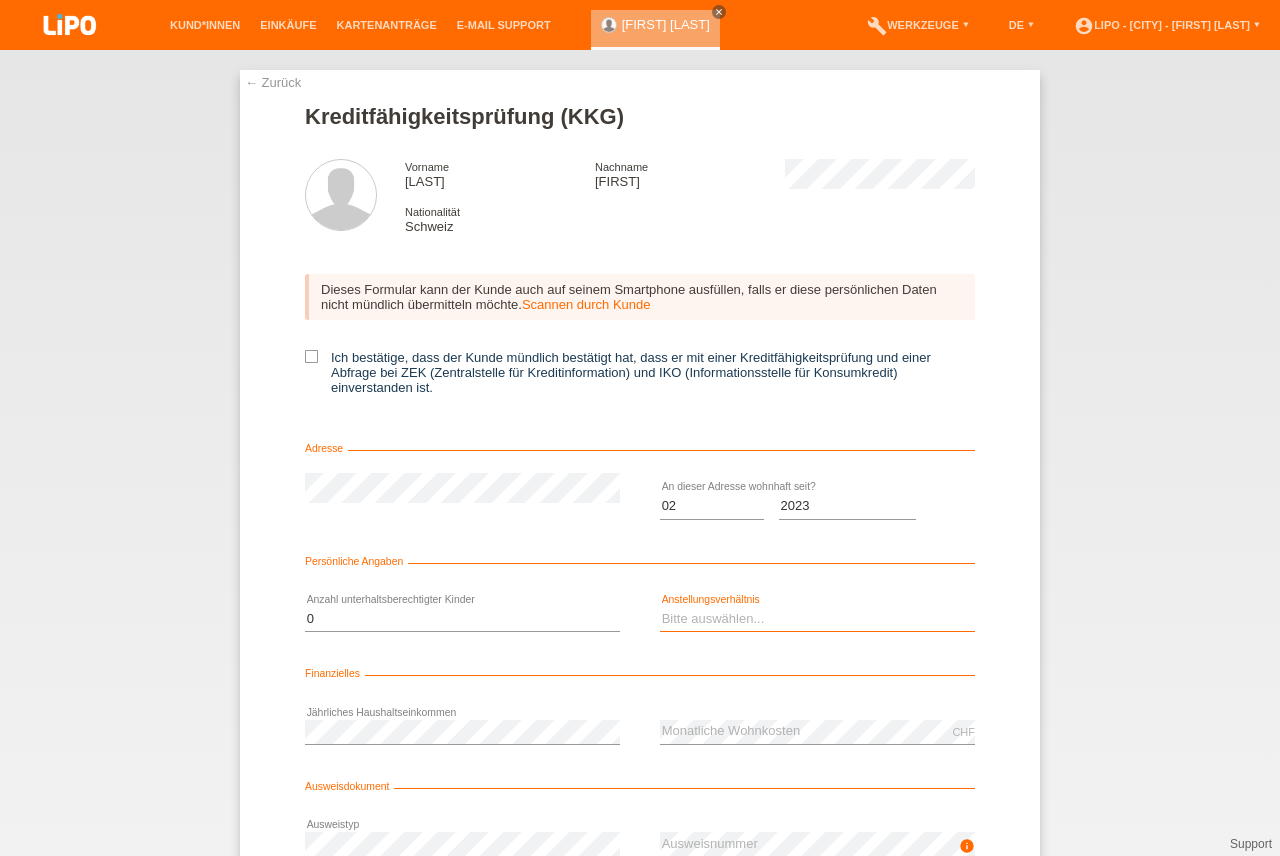 click on "Bitte auswählen...
Unbefristet
Befristet
Lehrling/Student
Pensioniert
Nicht arbeitstätig
Hausfrau/-mann
Selbständig" at bounding box center [817, 619] 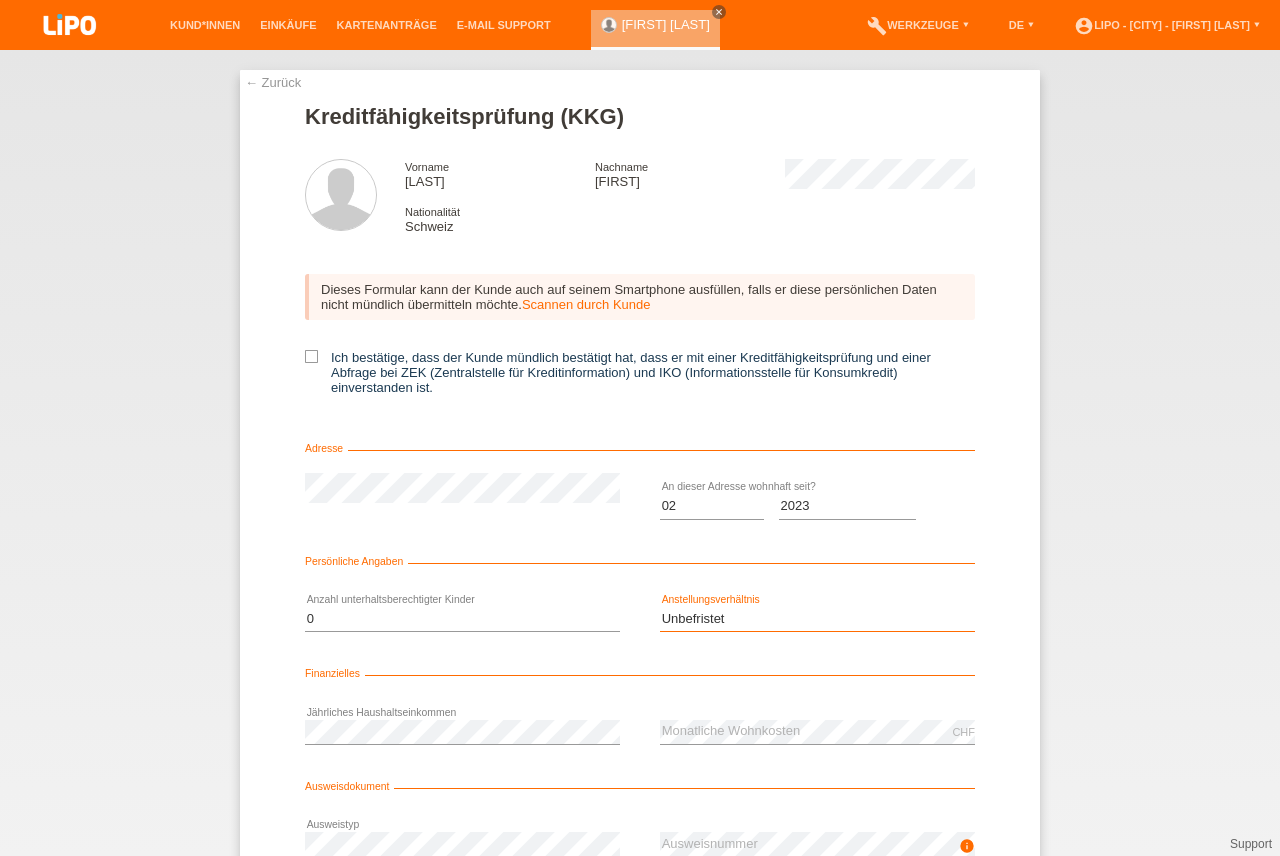 click on "Unbefristet" at bounding box center (0, 0) 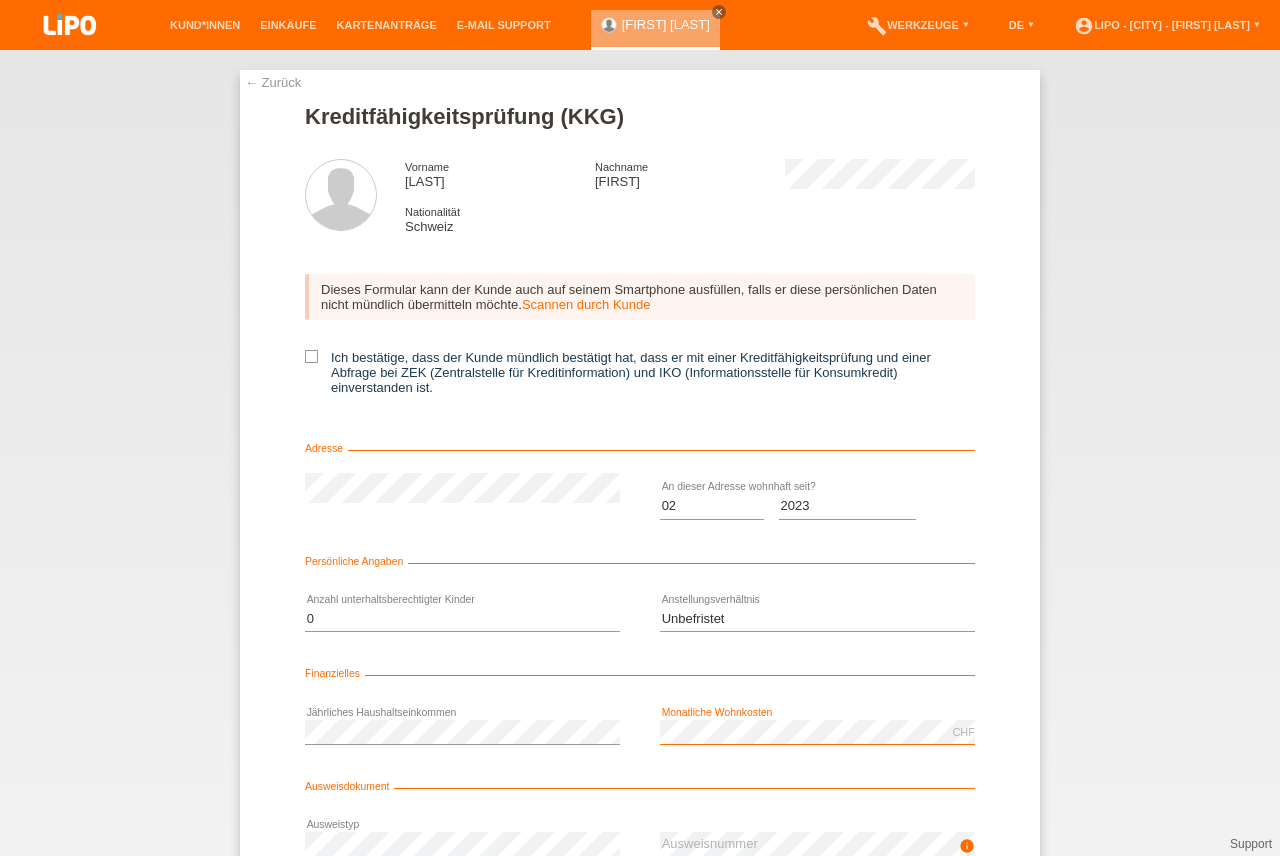 scroll, scrollTop: 135, scrollLeft: 0, axis: vertical 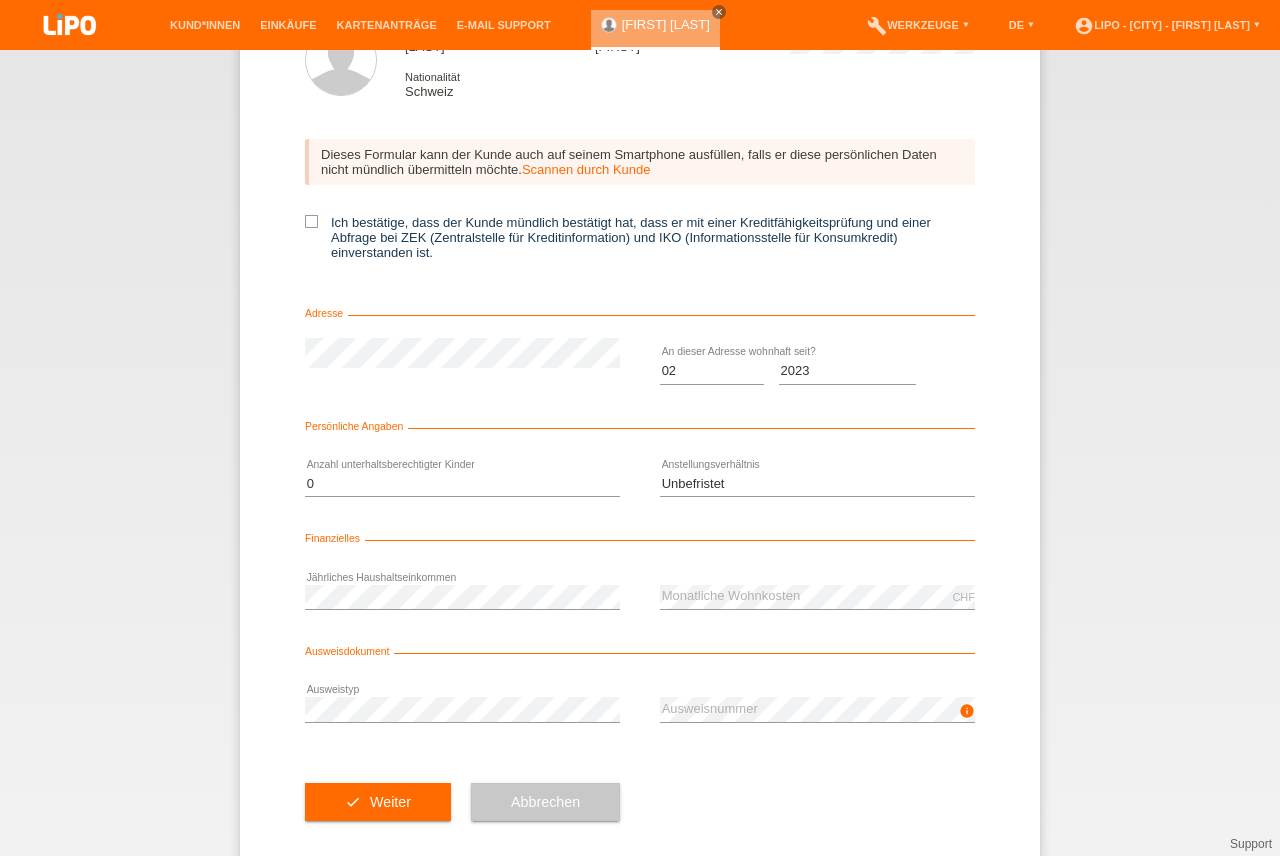 click on "error
Ausweistyp" at bounding box center [462, 710] 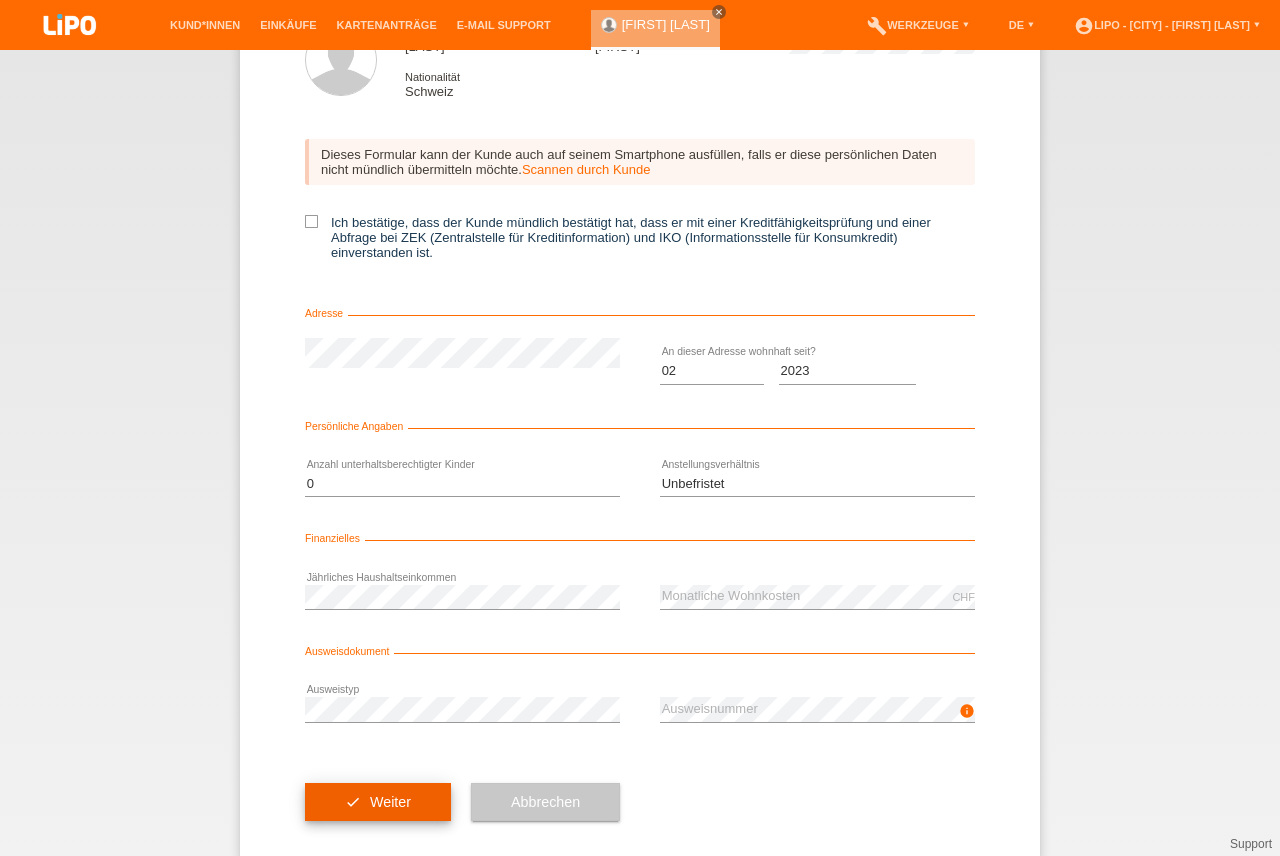 click on "check   Weiter" at bounding box center [378, 802] 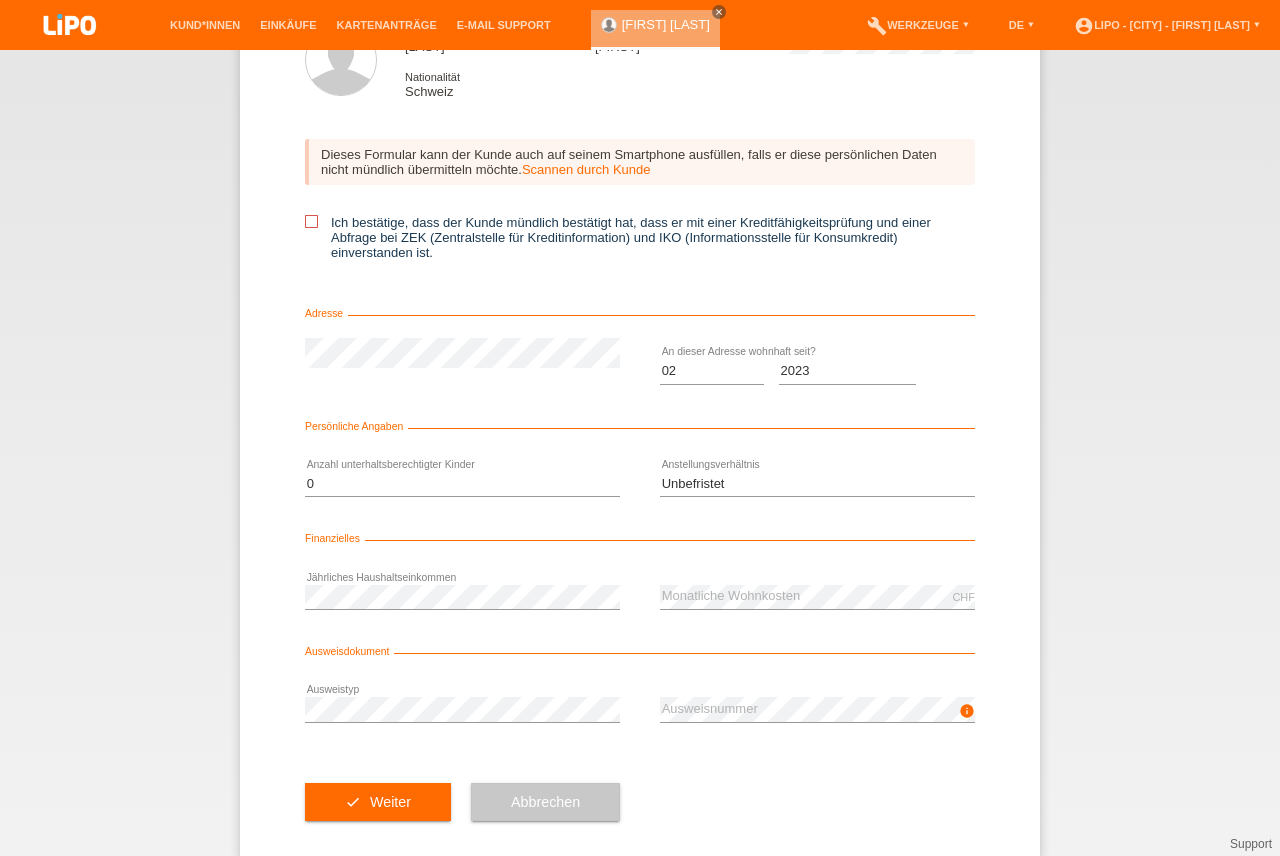 click on "Ich bestätige, dass der Kunde mündlich bestätigt hat, dass er mit einer Kreditfähigkeitsprüfung und einer Abfrage bei ZEK (Zentralstelle für Kreditinformation) und IKO (Informationsstelle für Konsumkredit) einverstanden ist." at bounding box center [640, 237] 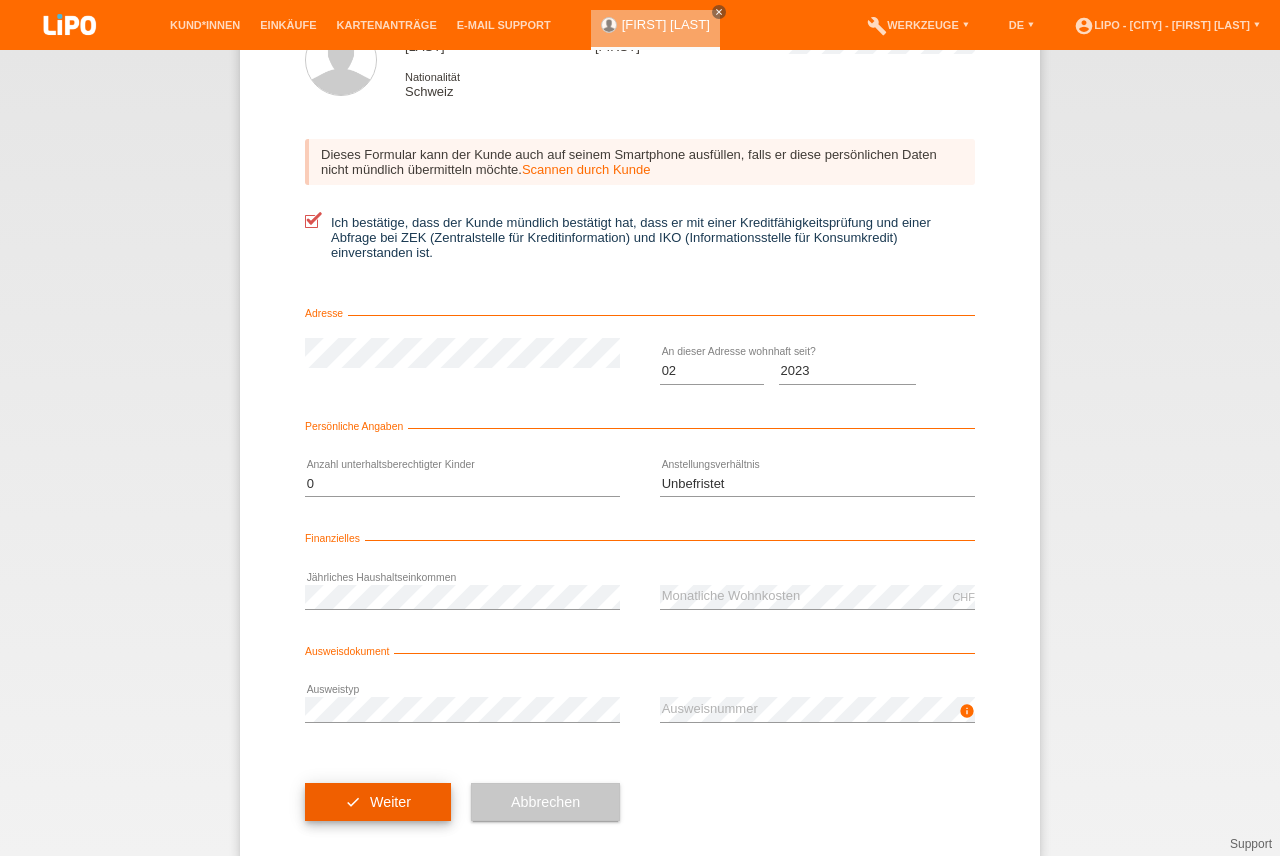 click on "check   Weiter" at bounding box center [378, 802] 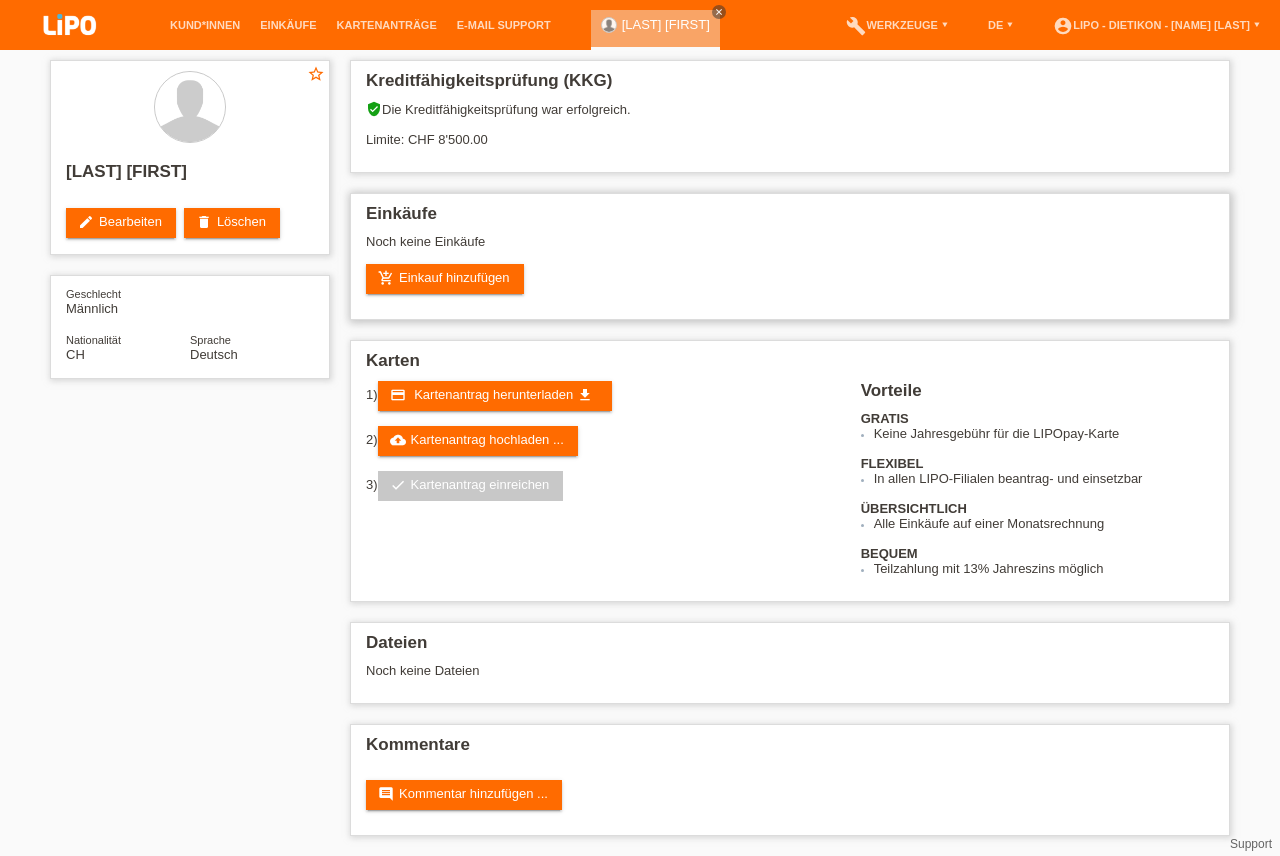 scroll, scrollTop: 0, scrollLeft: 0, axis: both 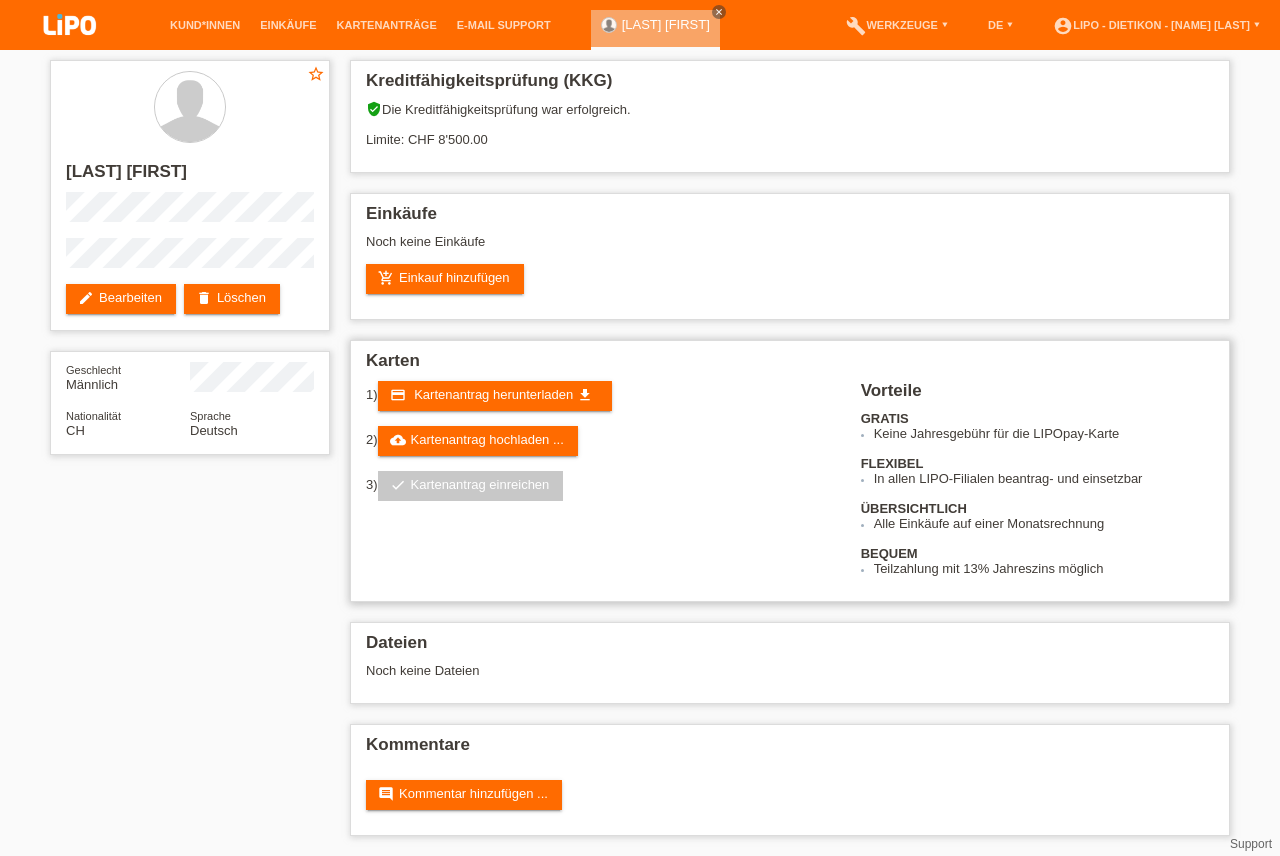 click on "Karten" at bounding box center [790, 366] 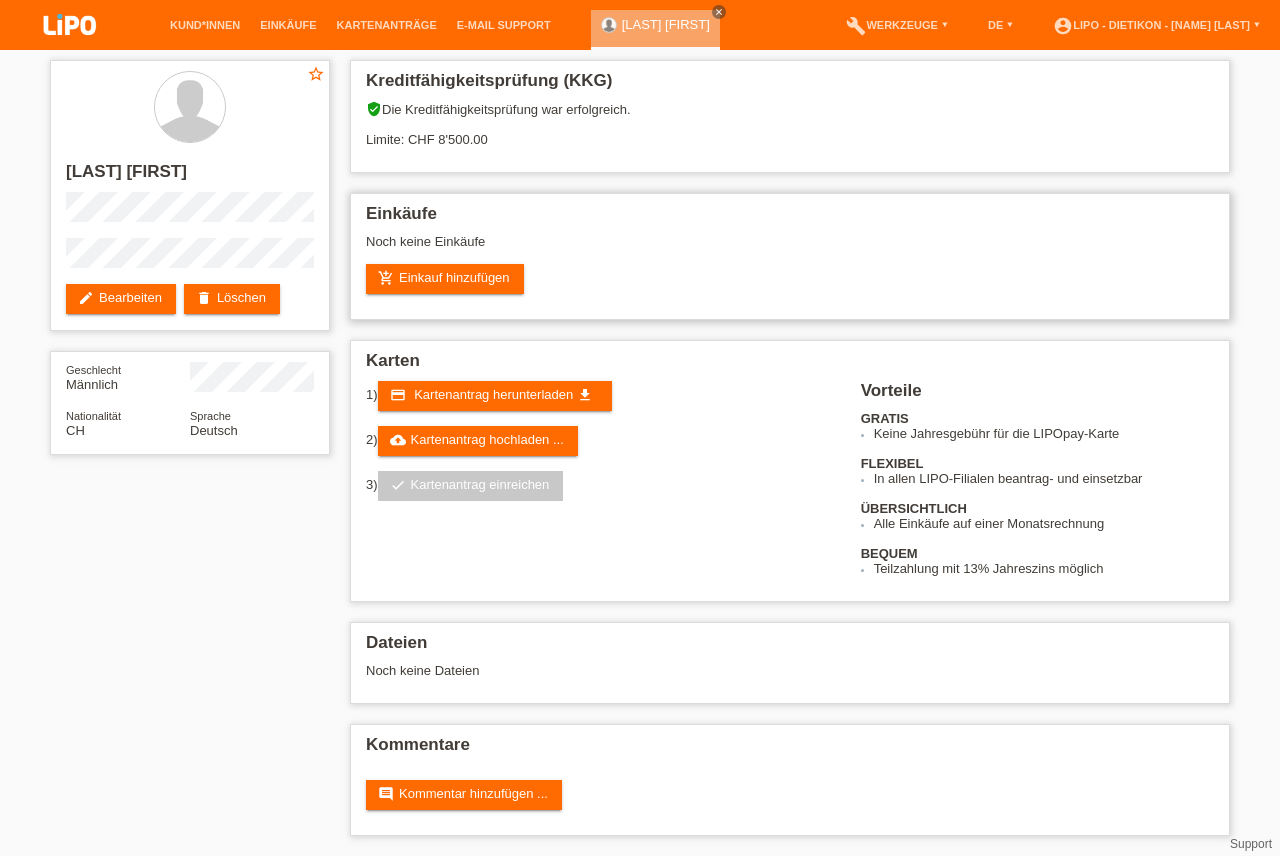 click on "add_shopping_cart  Einkauf hinzufügen" at bounding box center (790, 279) 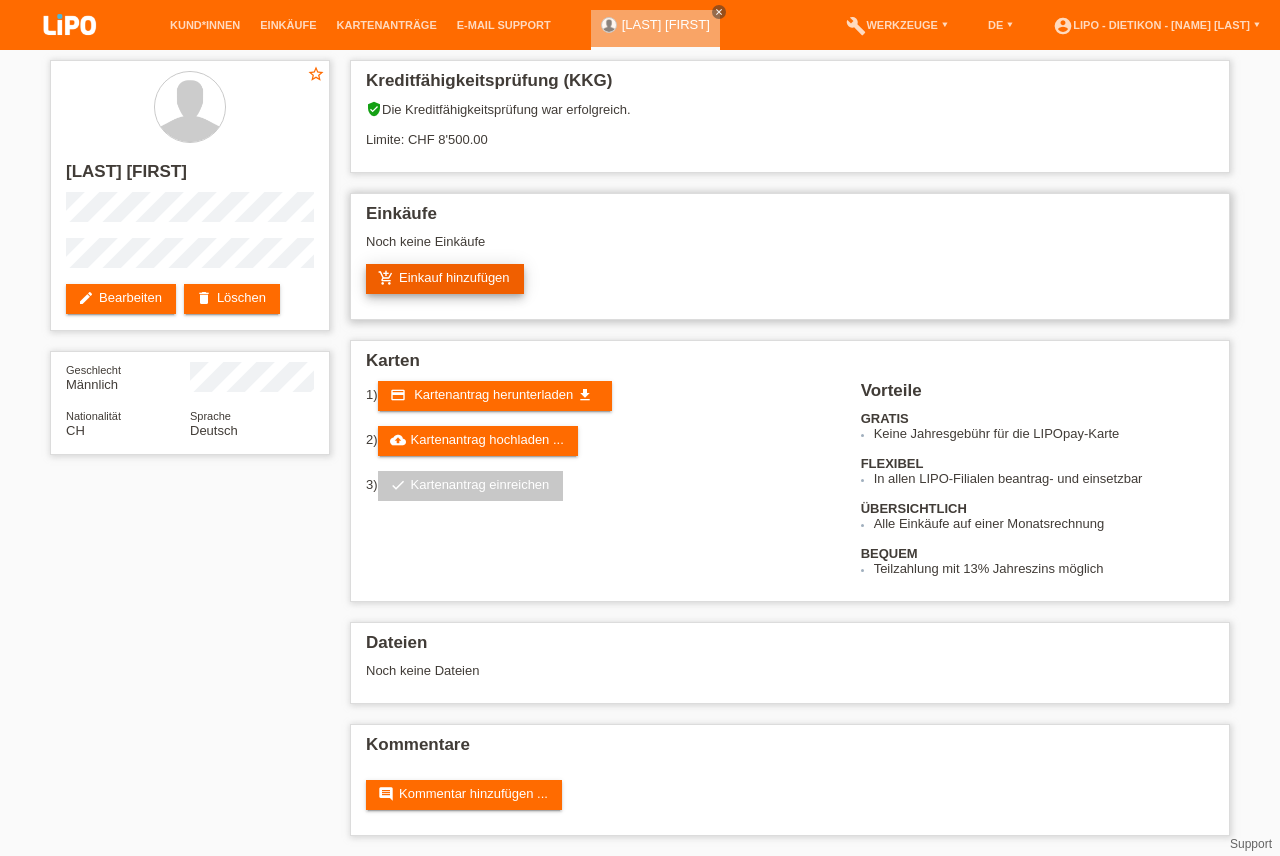 click on "add_shopping_cart  Einkauf hinzufügen" at bounding box center [445, 279] 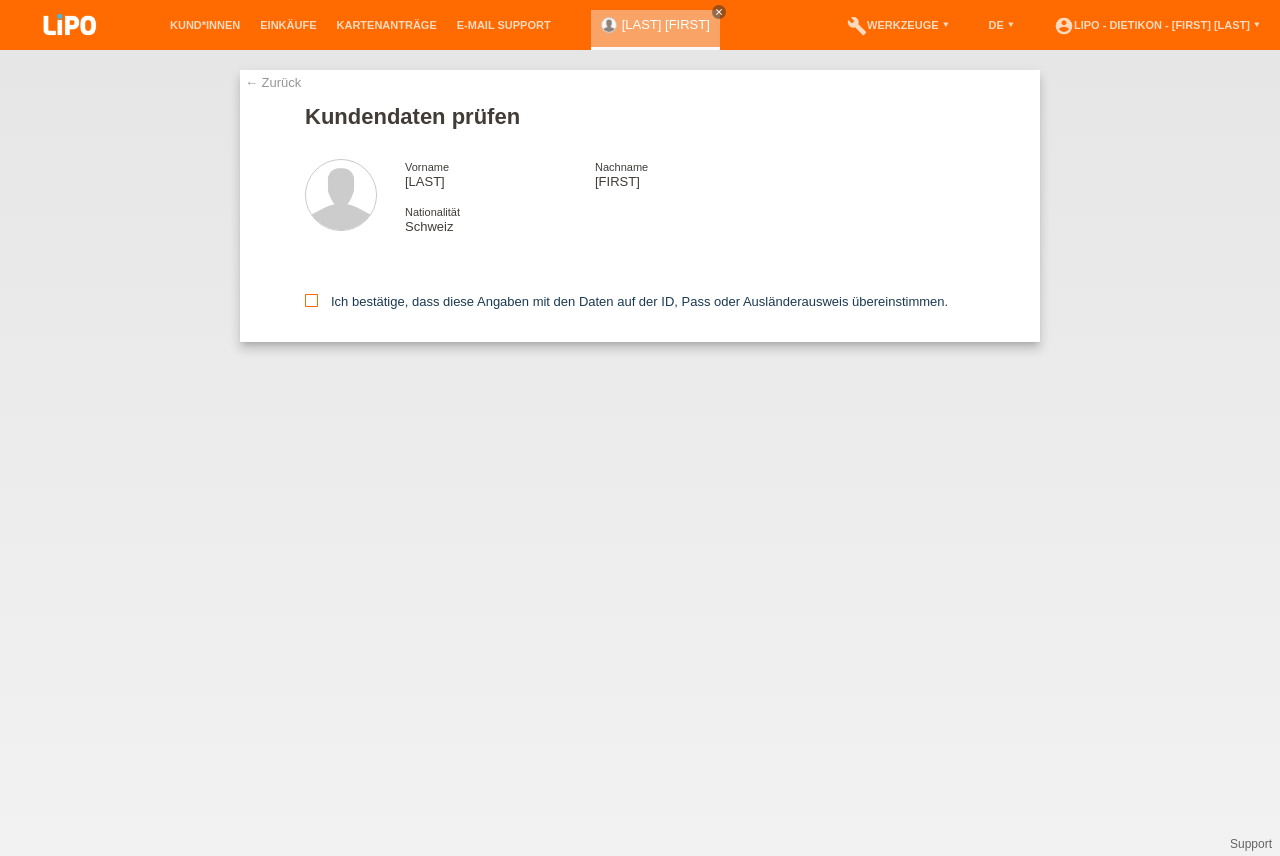 scroll, scrollTop: 0, scrollLeft: 0, axis: both 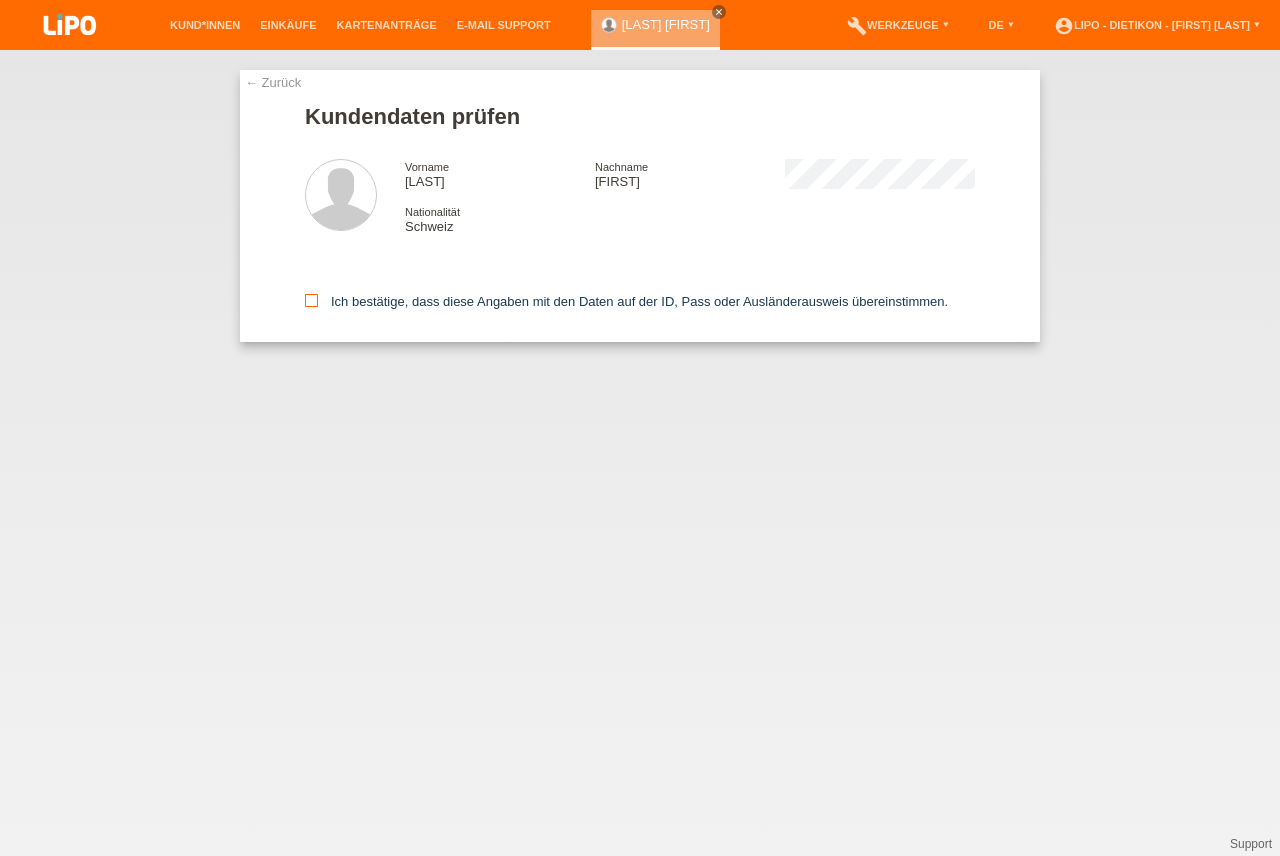 click on "Ich bestätige, dass diese Angaben mit den Daten auf der ID, Pass oder Ausländerausweis übereinstimmen." at bounding box center (626, 301) 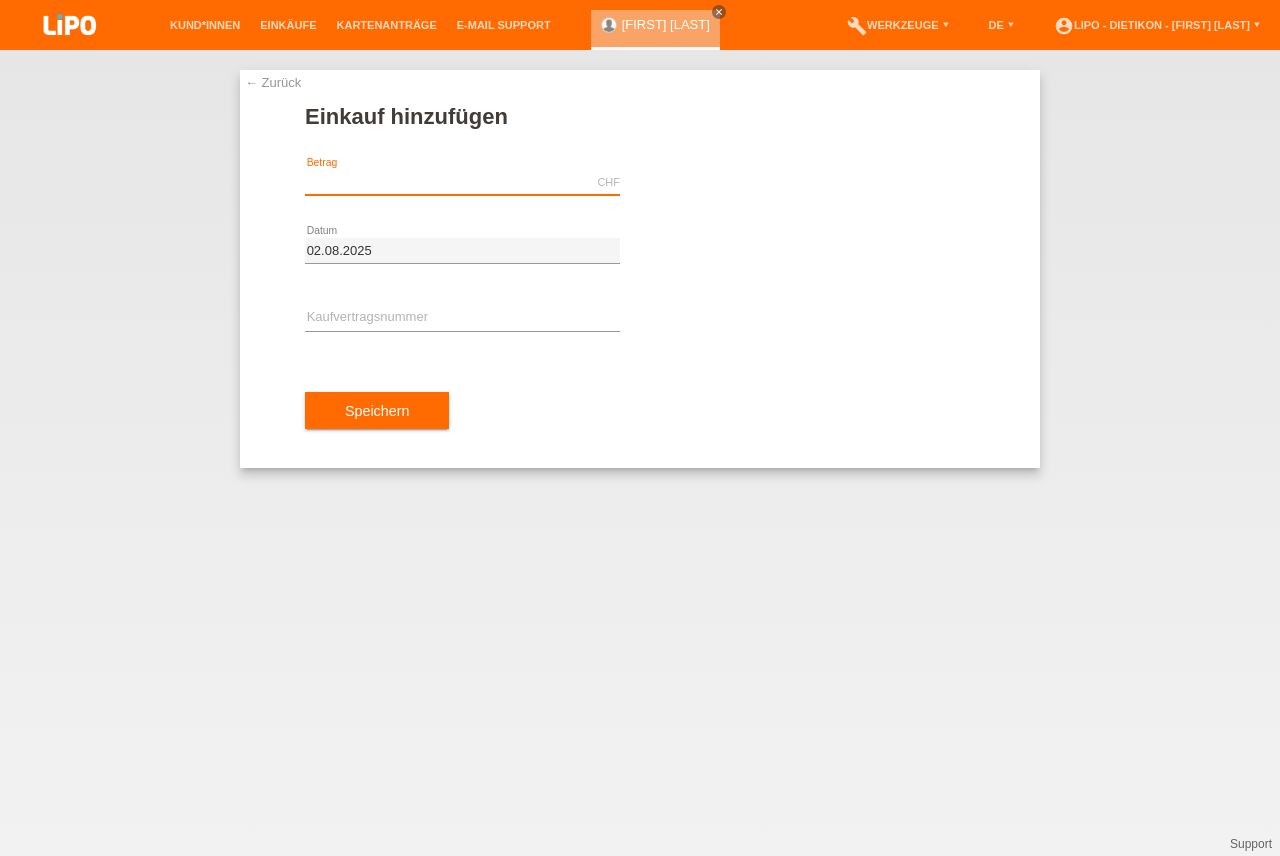 click at bounding box center [462, 182] 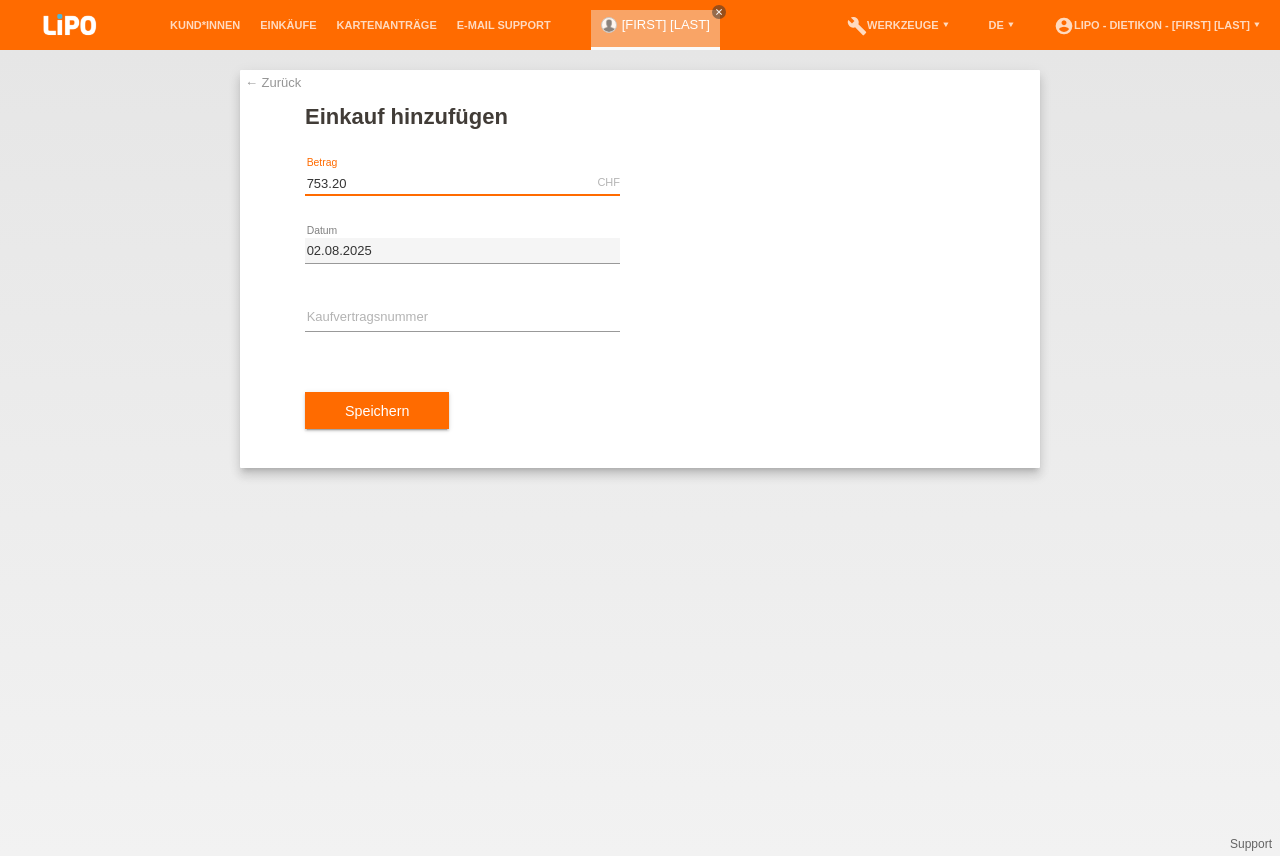 type on "753.20" 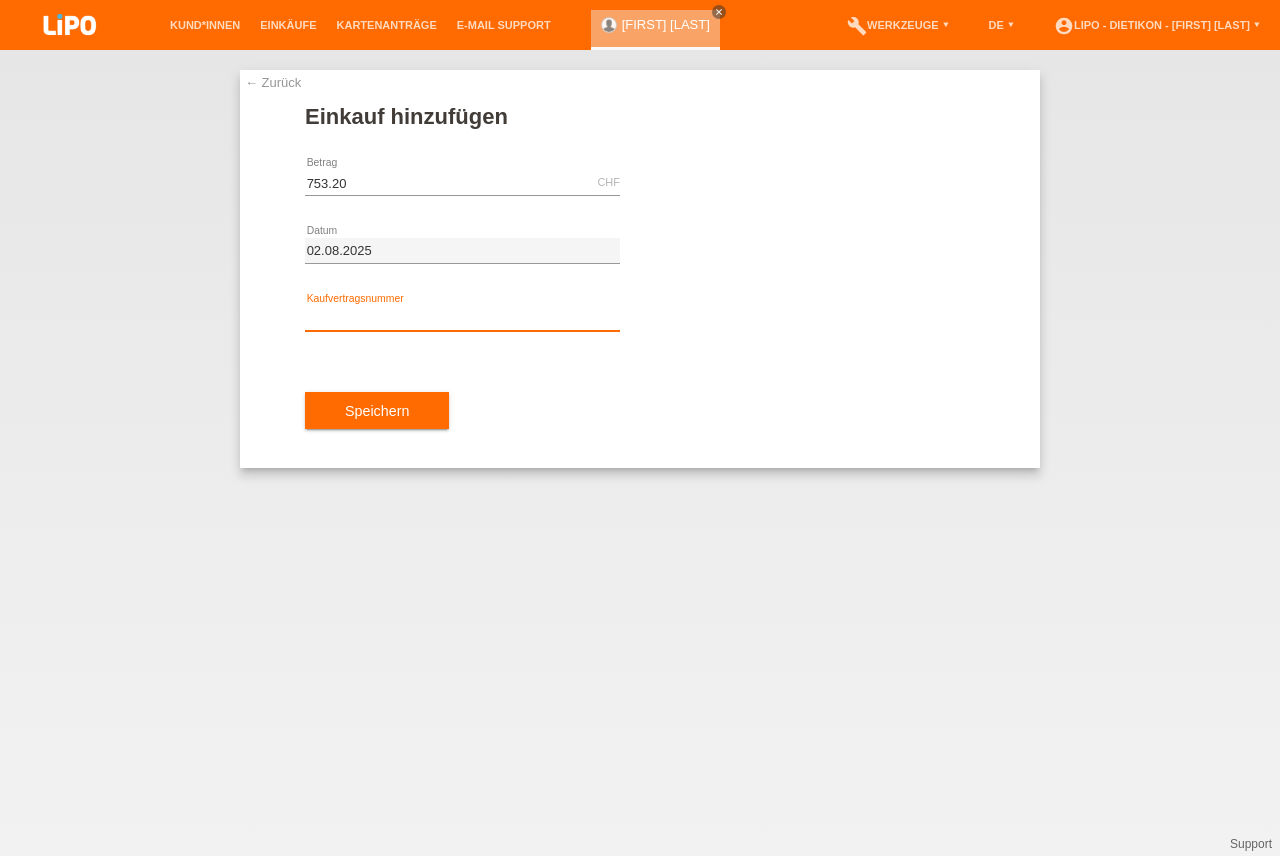 click at bounding box center [462, 318] 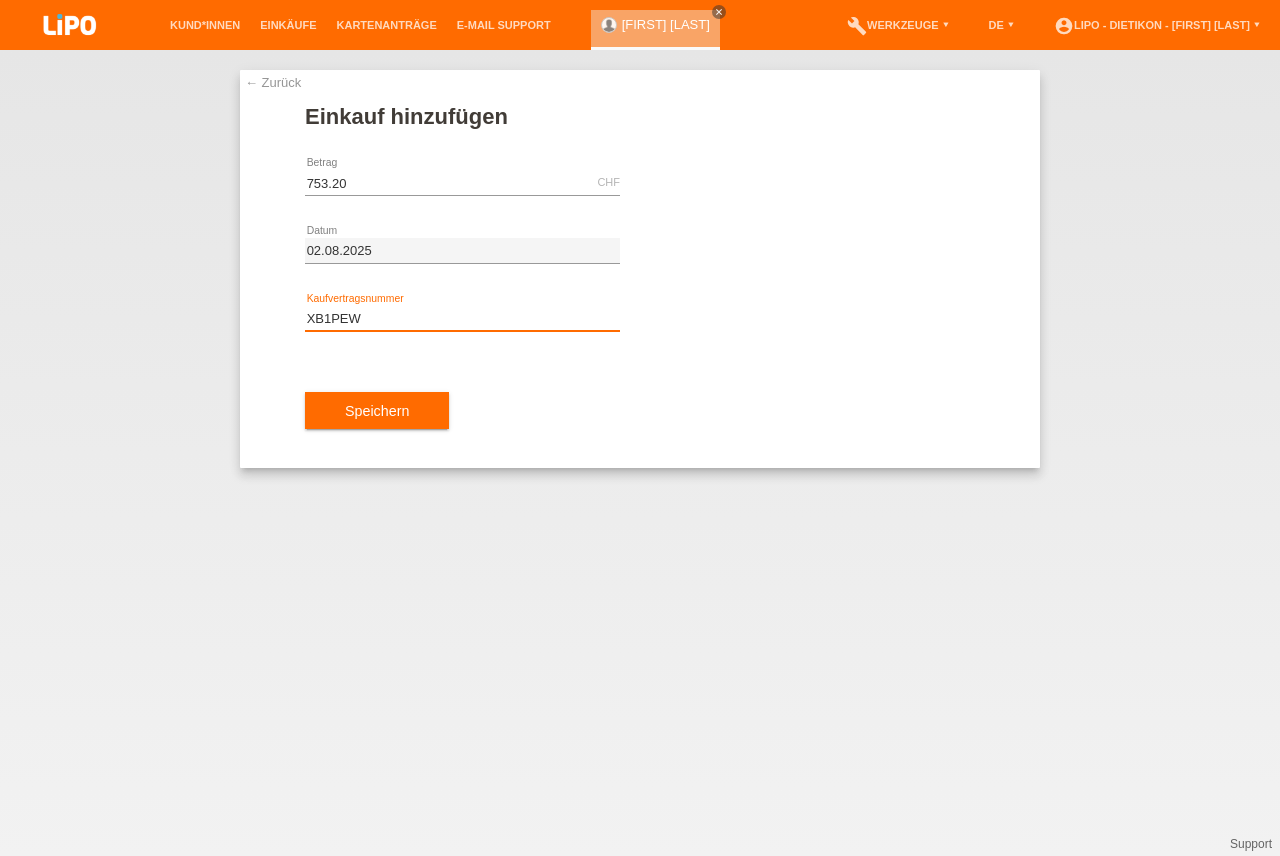 type on "XB1PEW" 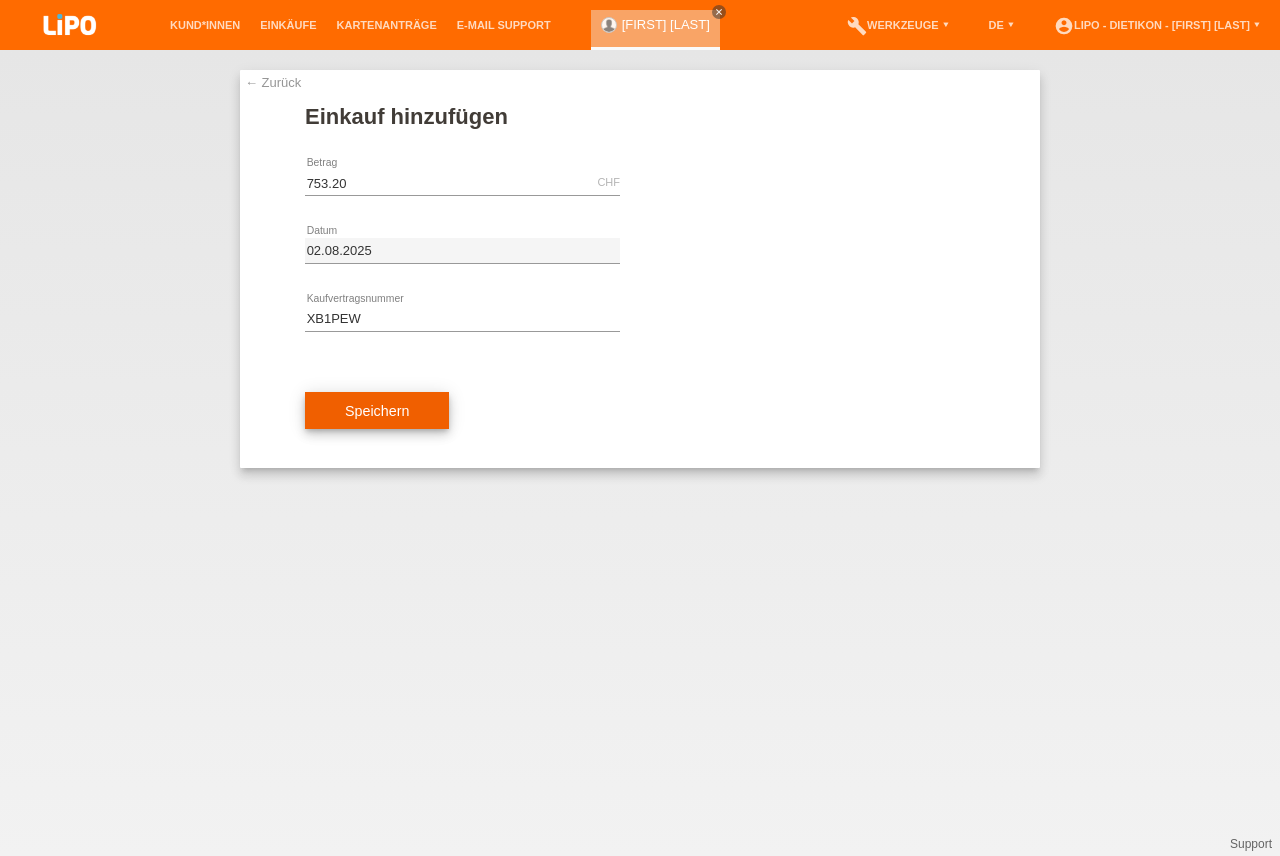 click on "Speichern" at bounding box center (377, 411) 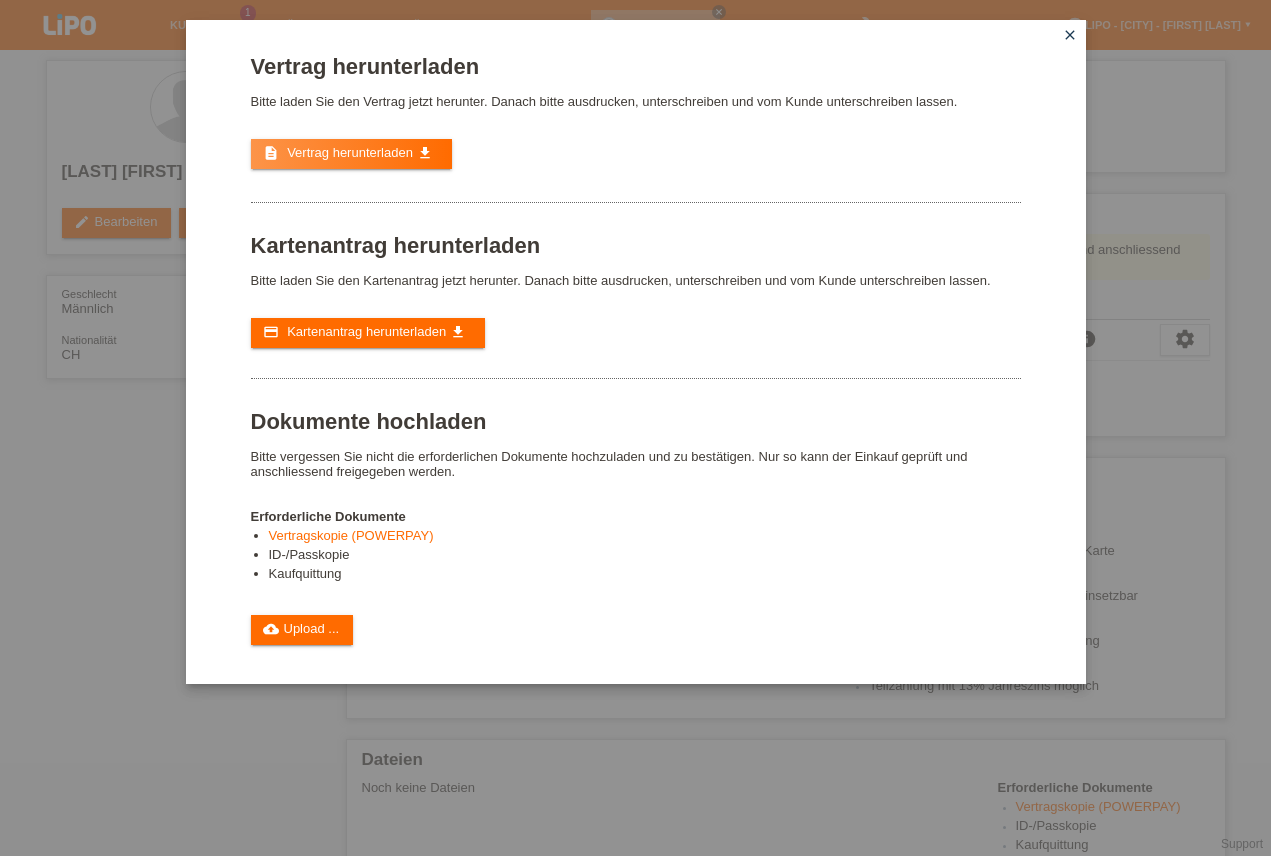 scroll, scrollTop: 0, scrollLeft: 0, axis: both 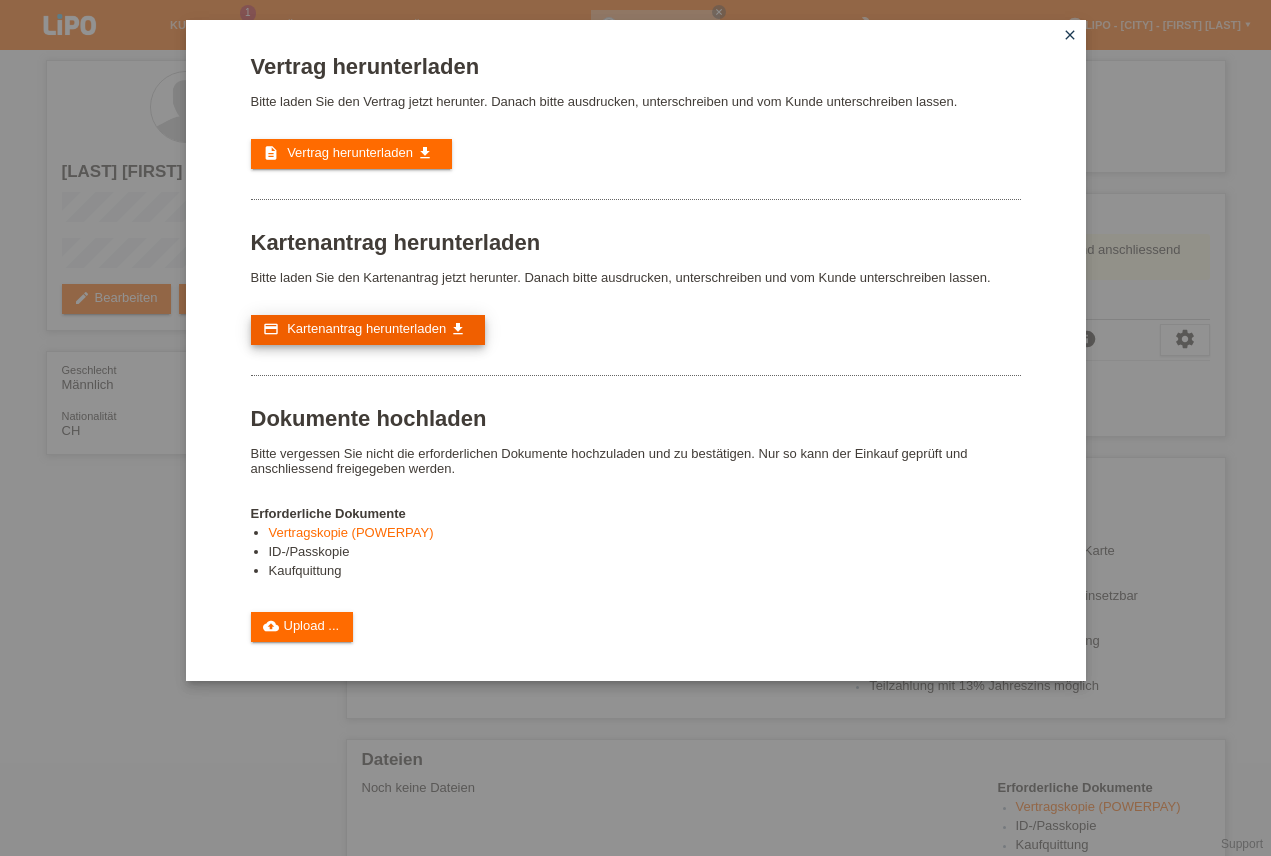 click on "credit_card
Kartenantrag herunterladen
get_app" at bounding box center (368, 330) 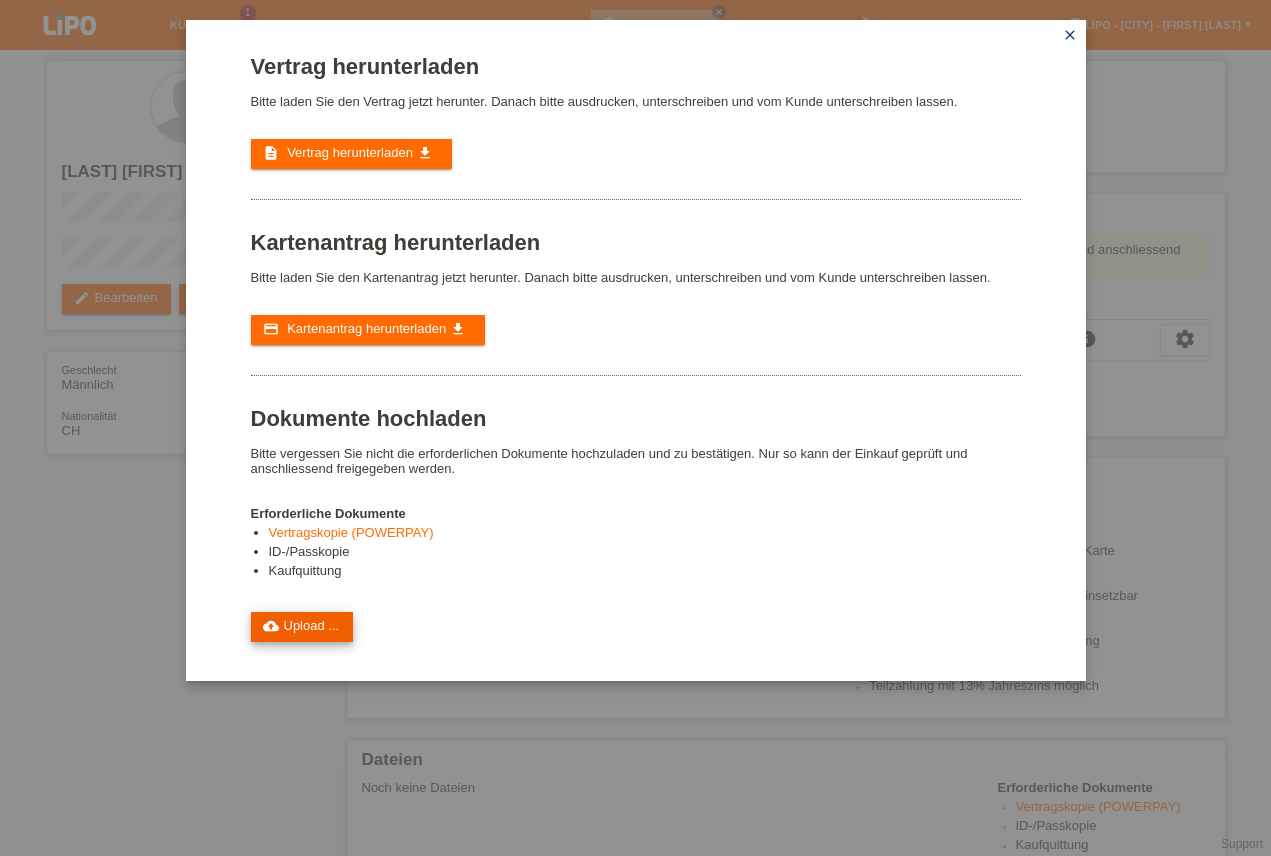 click on "cloud_upload  Upload ..." at bounding box center (302, 627) 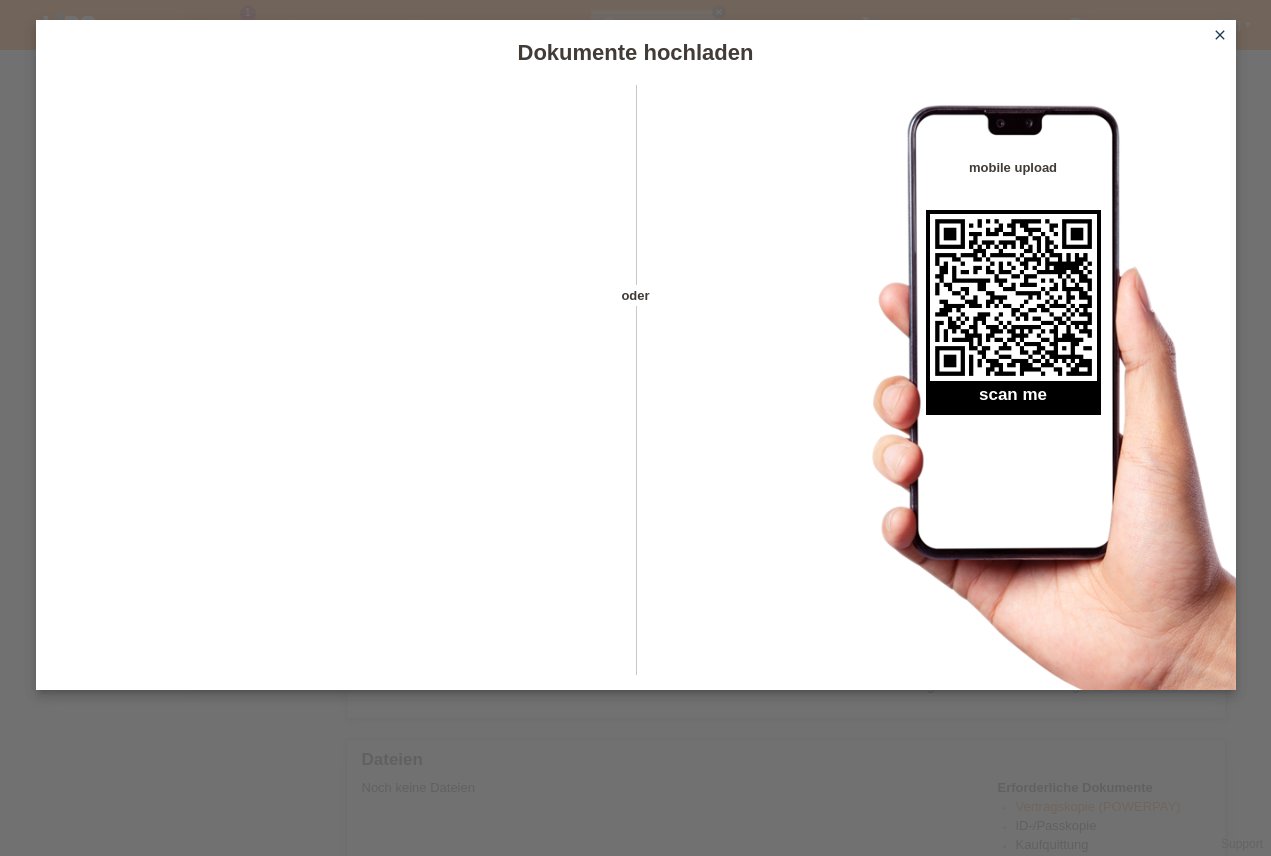 click on "close" at bounding box center [1220, 35] 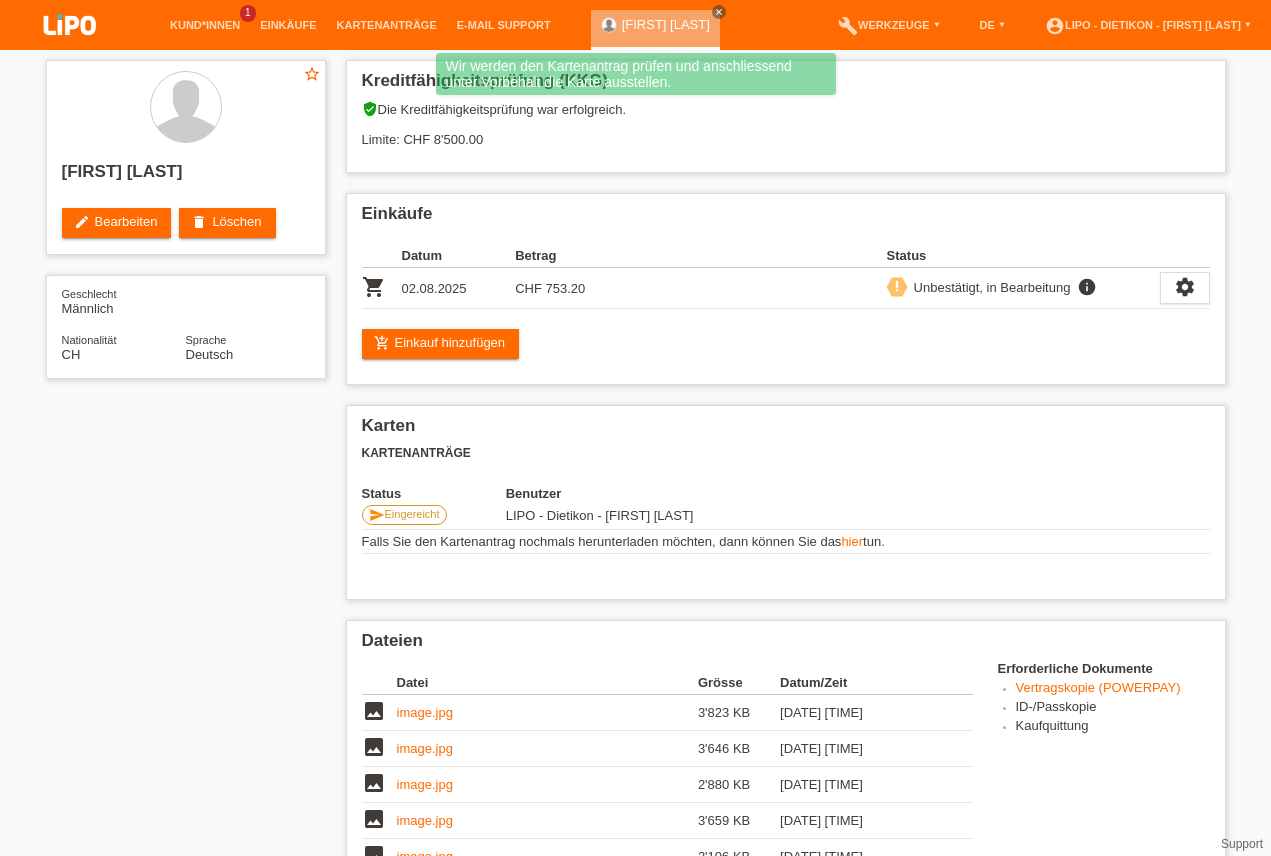 scroll, scrollTop: 399, scrollLeft: 0, axis: vertical 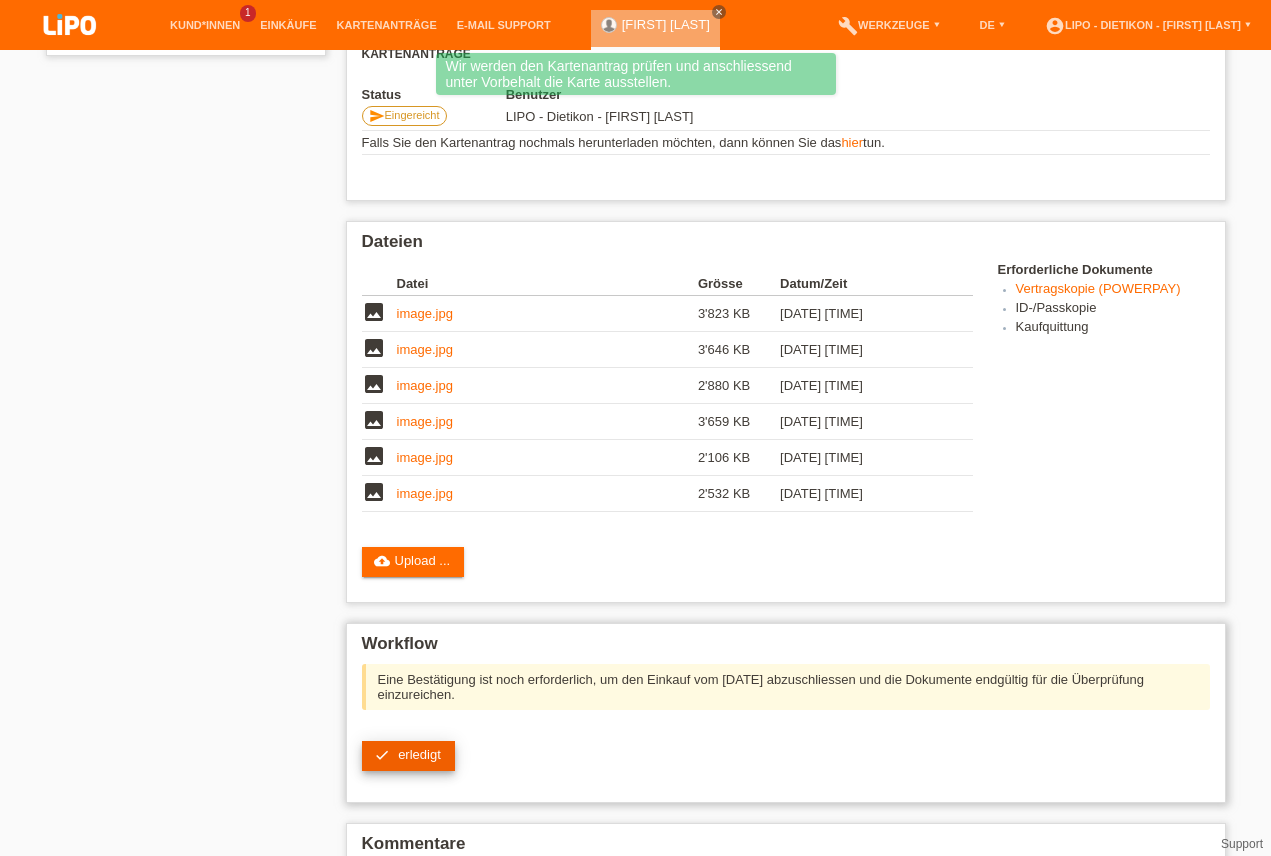 click on "erledigt" at bounding box center [419, 754] 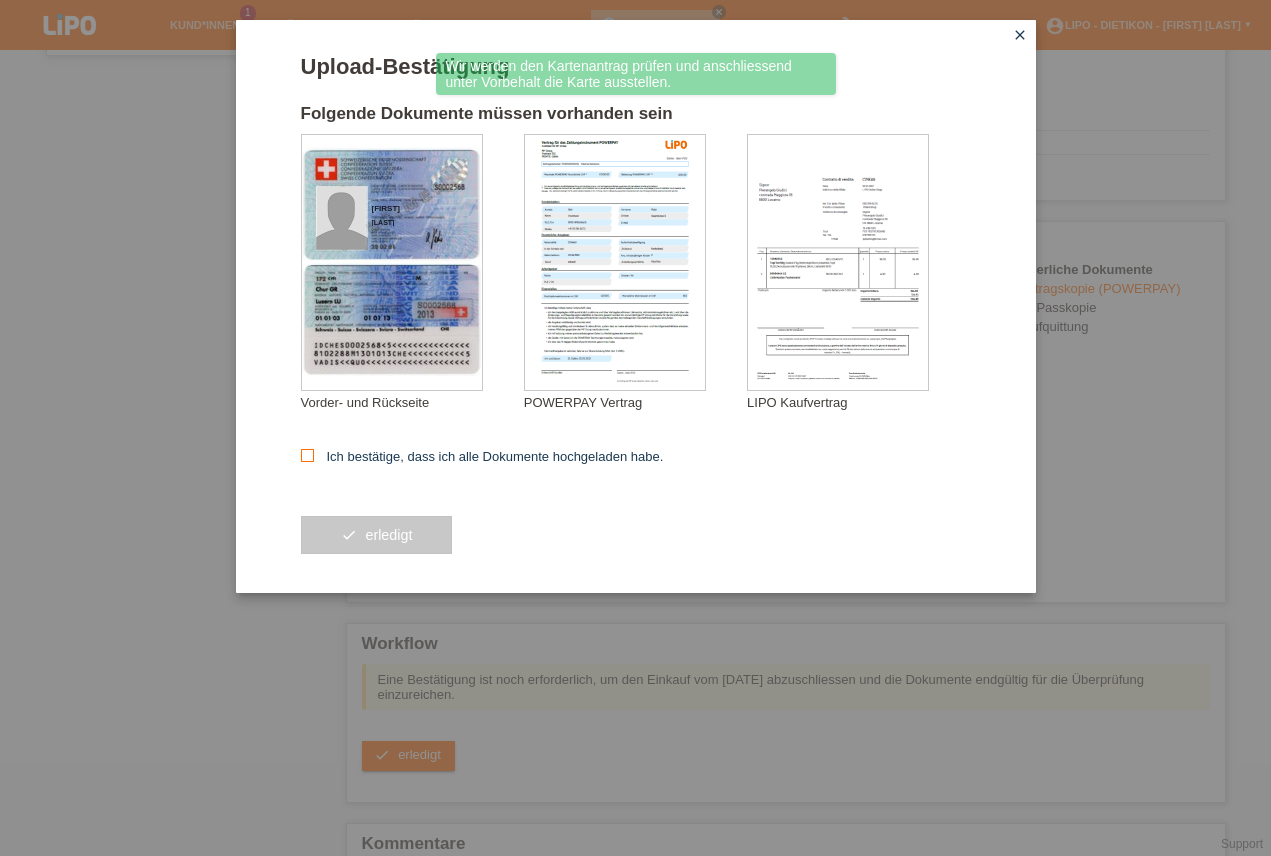 click on "Ich bestätige, dass ich alle Dokumente hochgeladen habe." at bounding box center [482, 456] 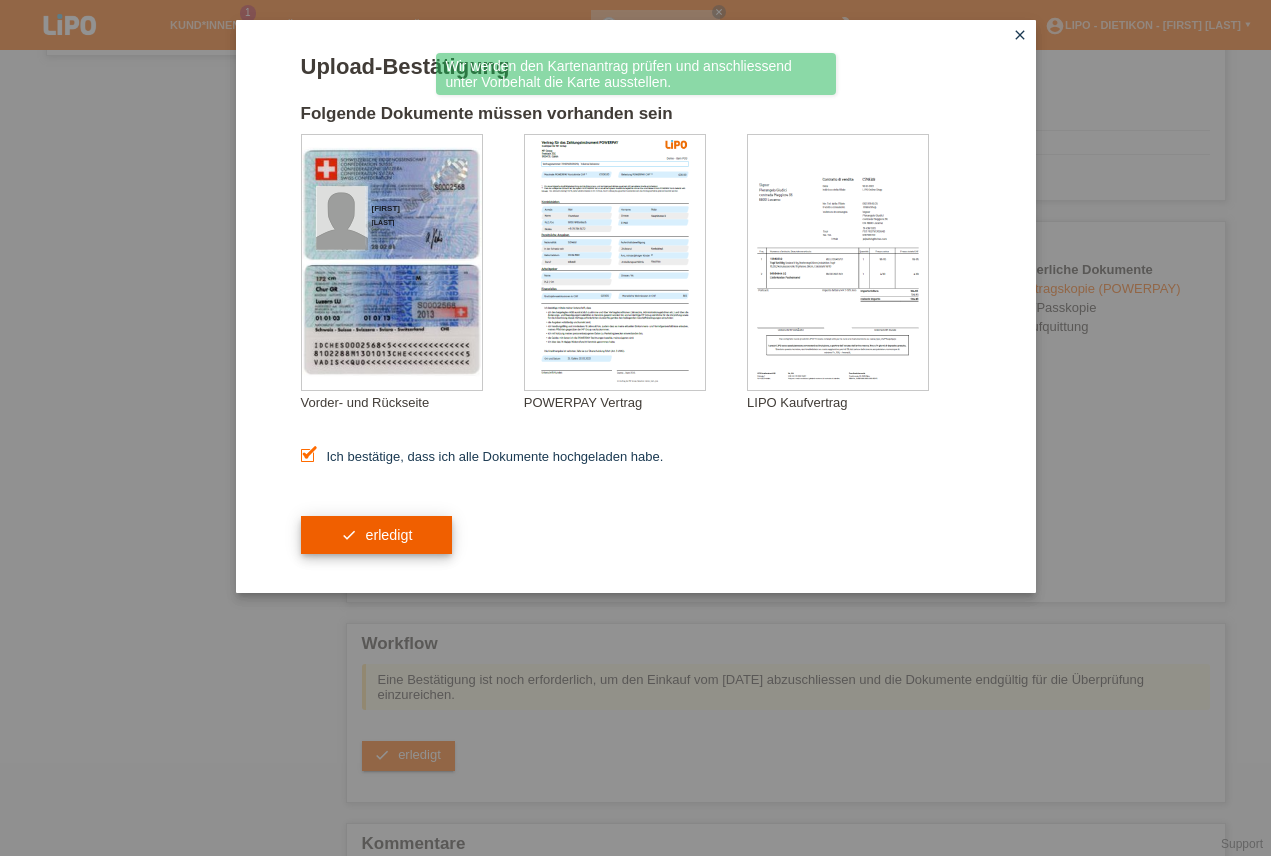 click on "check   erledigt" at bounding box center [377, 535] 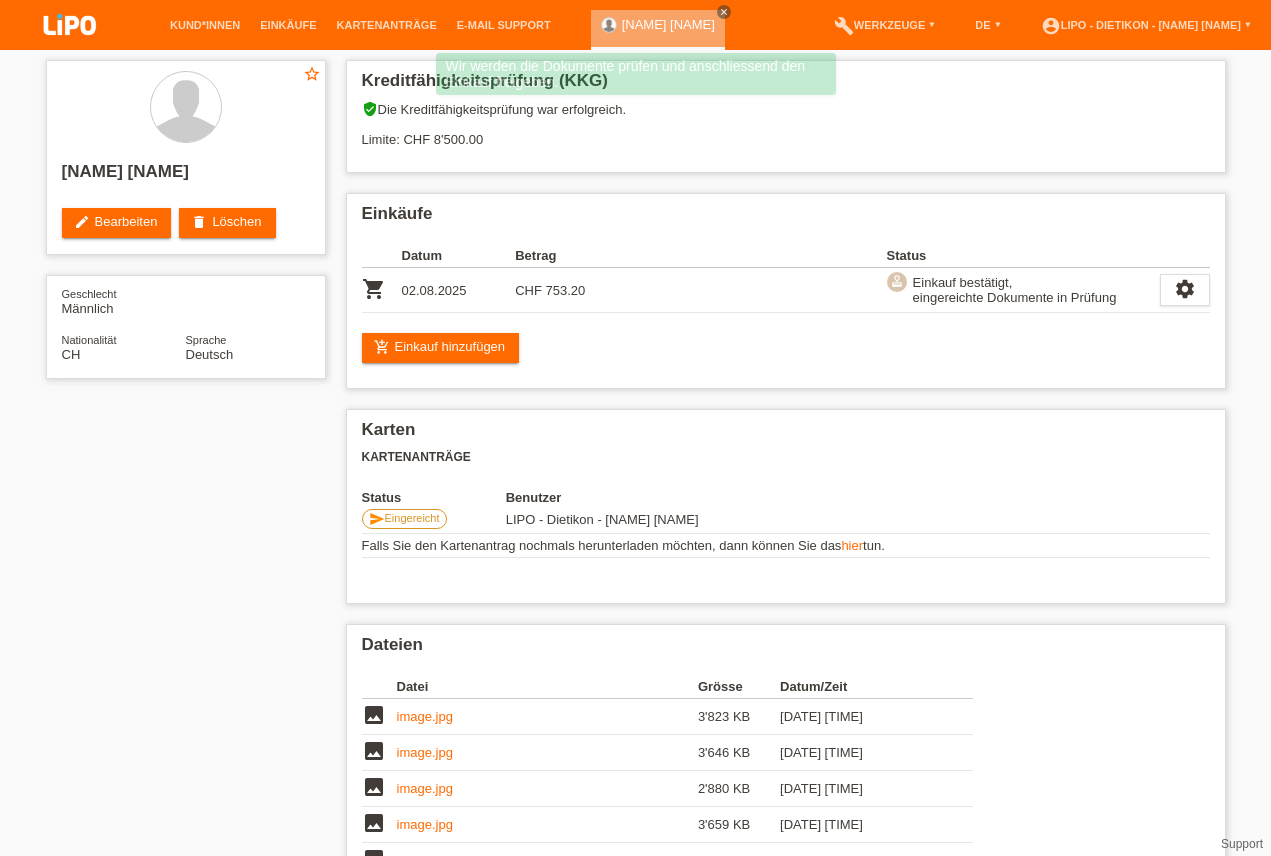scroll, scrollTop: 0, scrollLeft: 0, axis: both 